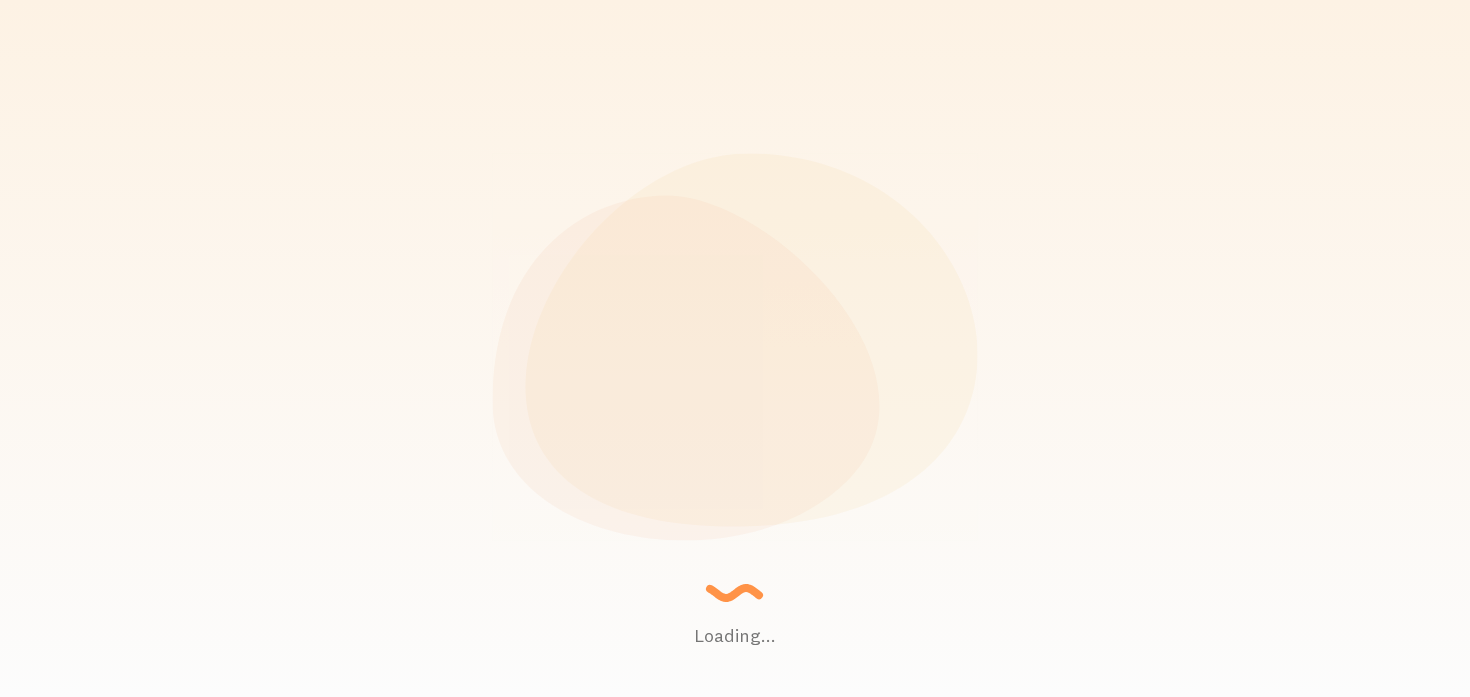 scroll, scrollTop: 0, scrollLeft: 0, axis: both 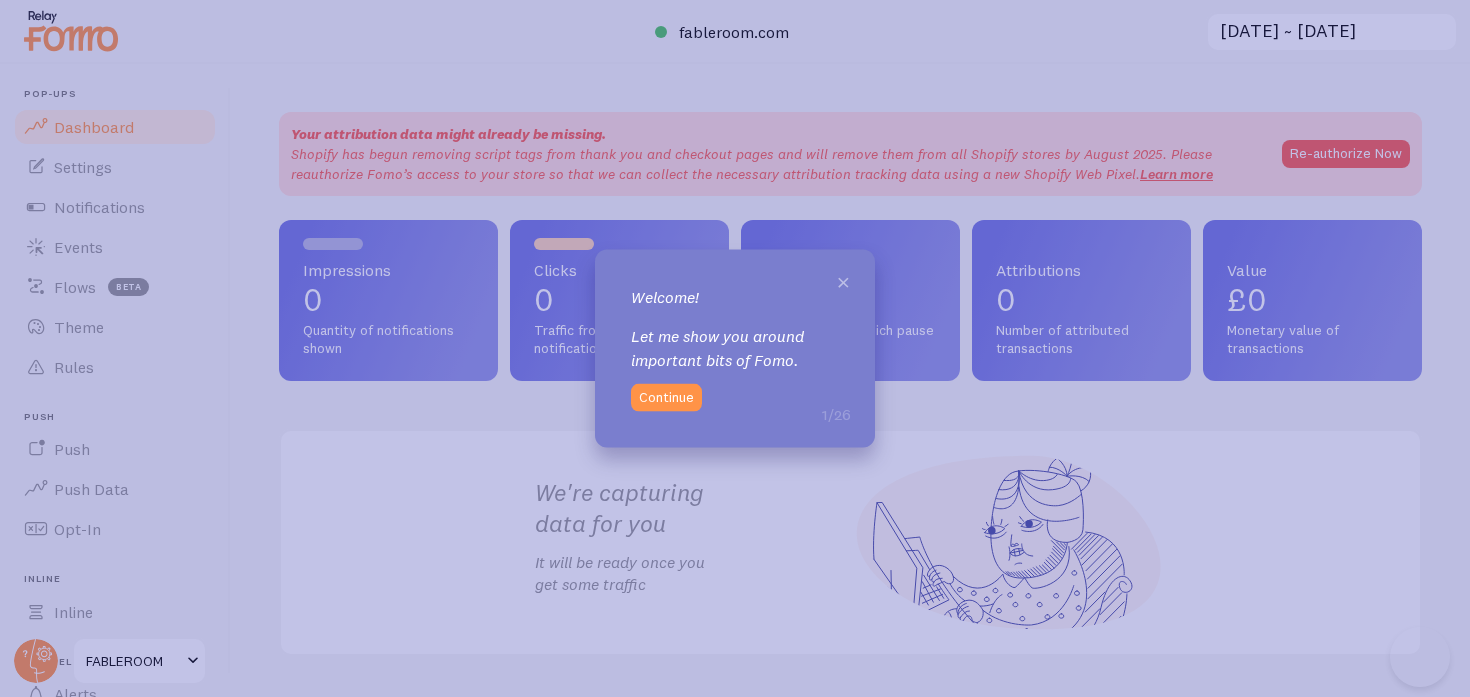 click on "×" at bounding box center (843, 280) 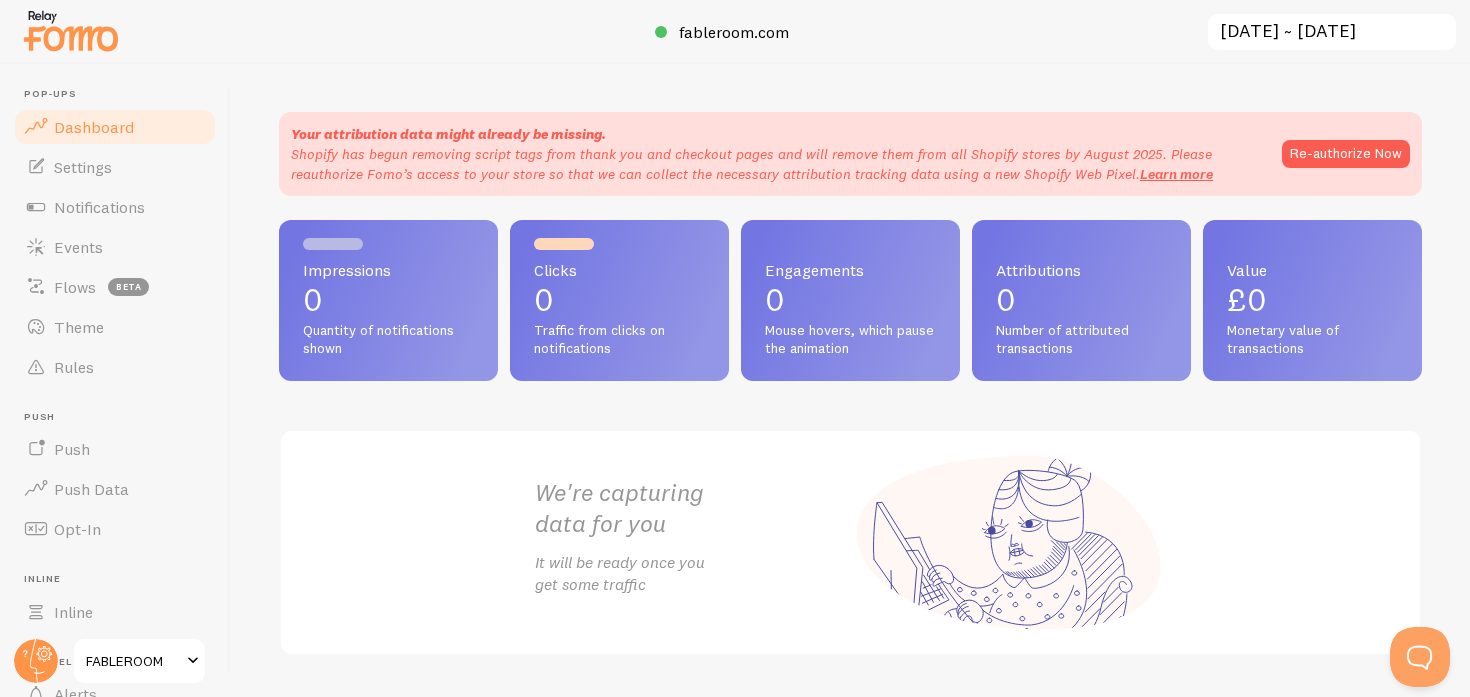 scroll, scrollTop: 0, scrollLeft: 0, axis: both 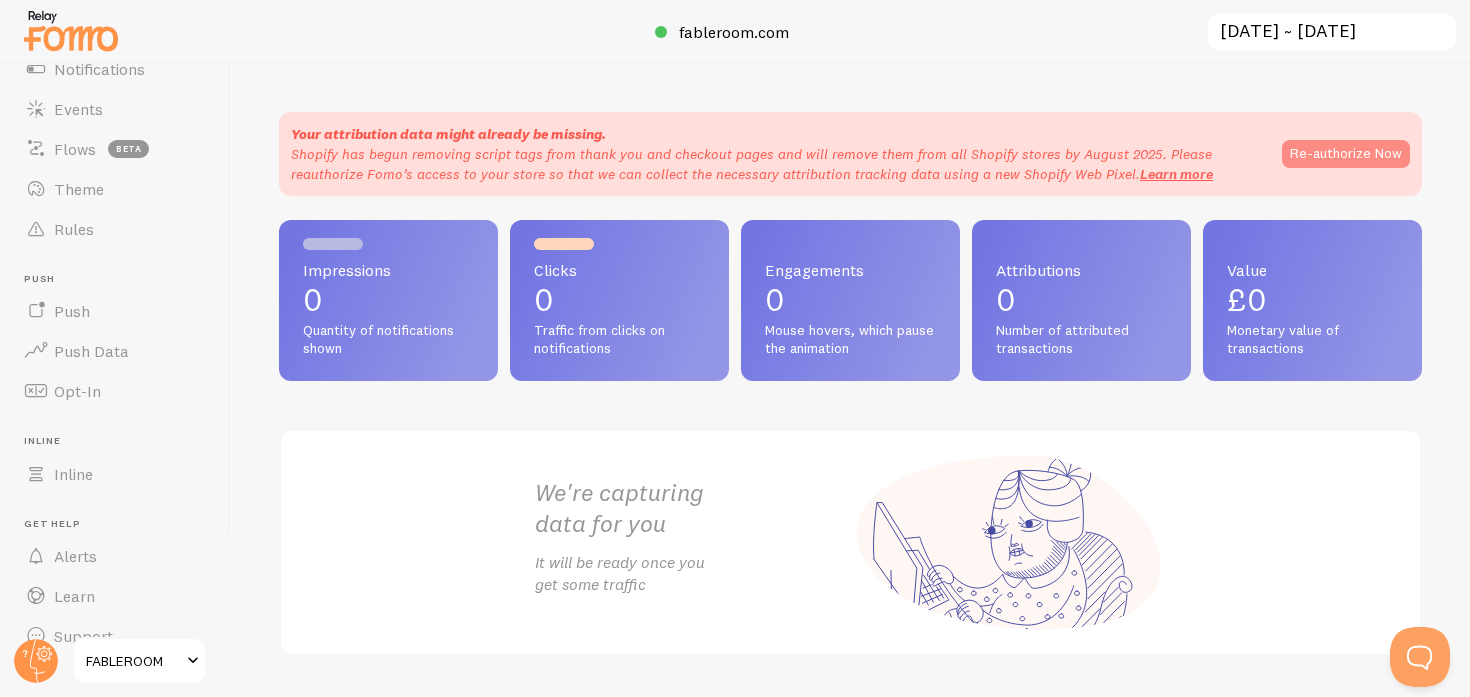 click on "Re-authorize Now" at bounding box center (1346, 154) 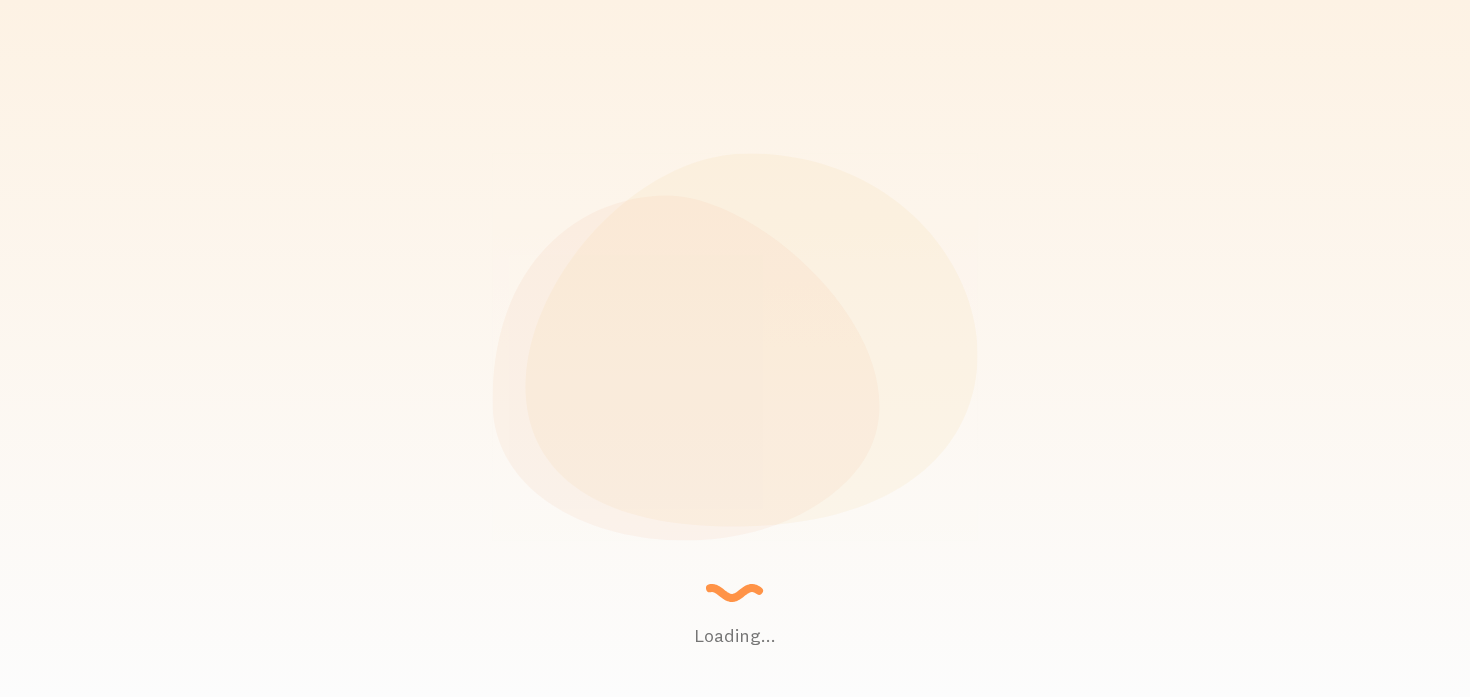 scroll, scrollTop: 0, scrollLeft: 0, axis: both 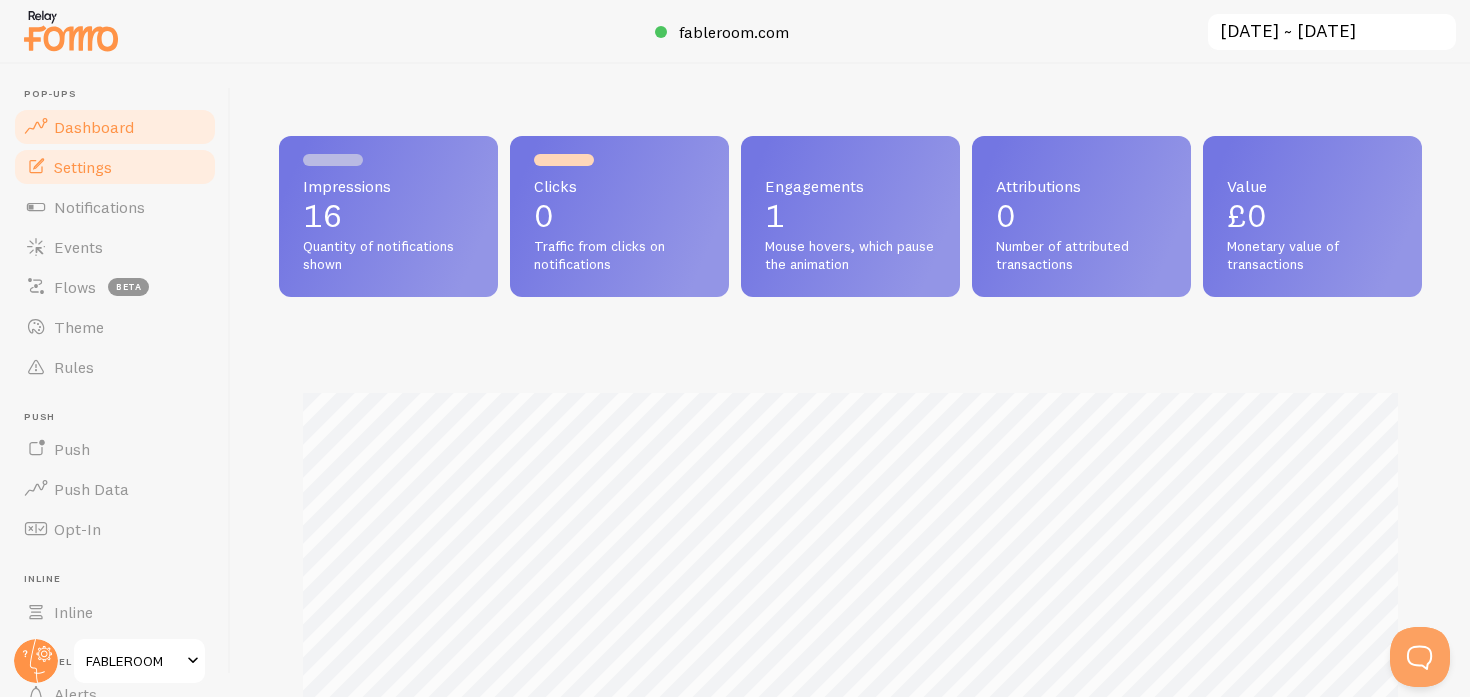 click on "Settings" at bounding box center (115, 167) 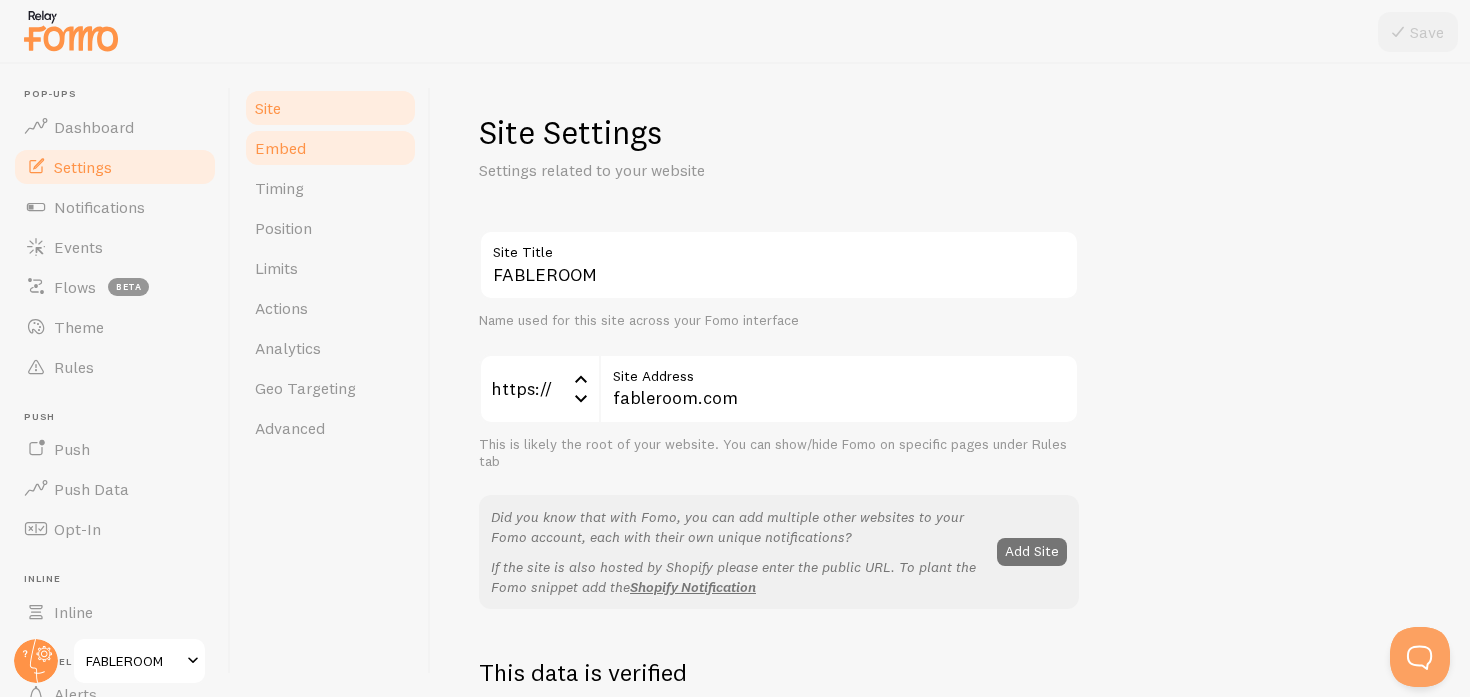 click on "Embed" at bounding box center (280, 148) 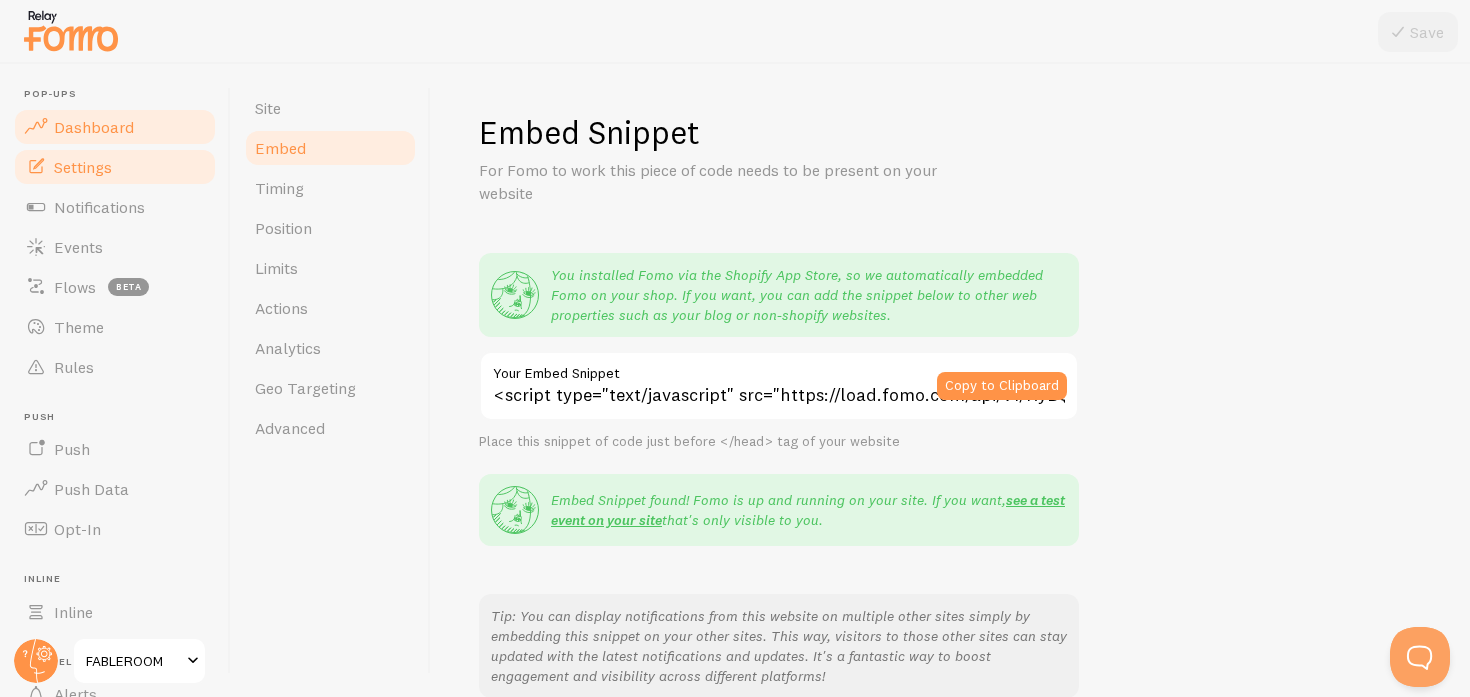 click on "Dashboard" at bounding box center [94, 127] 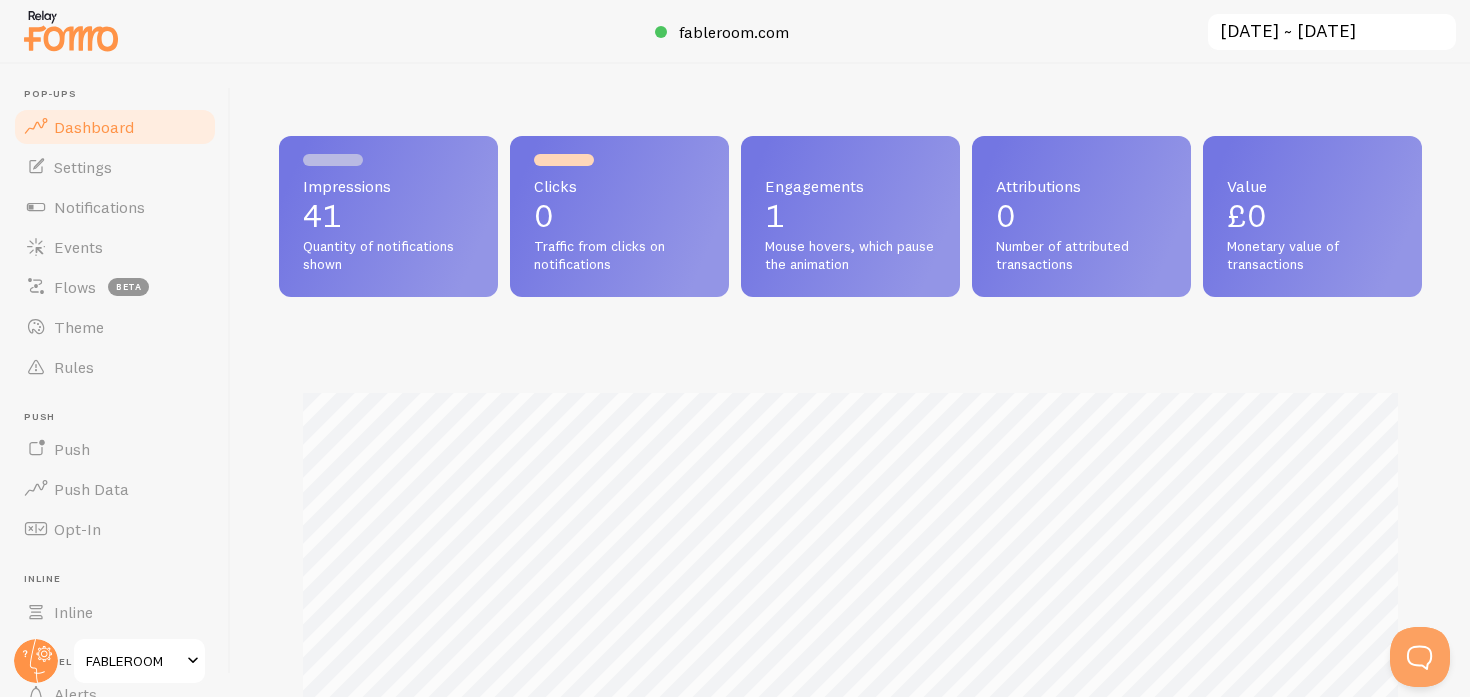 scroll, scrollTop: 0, scrollLeft: 0, axis: both 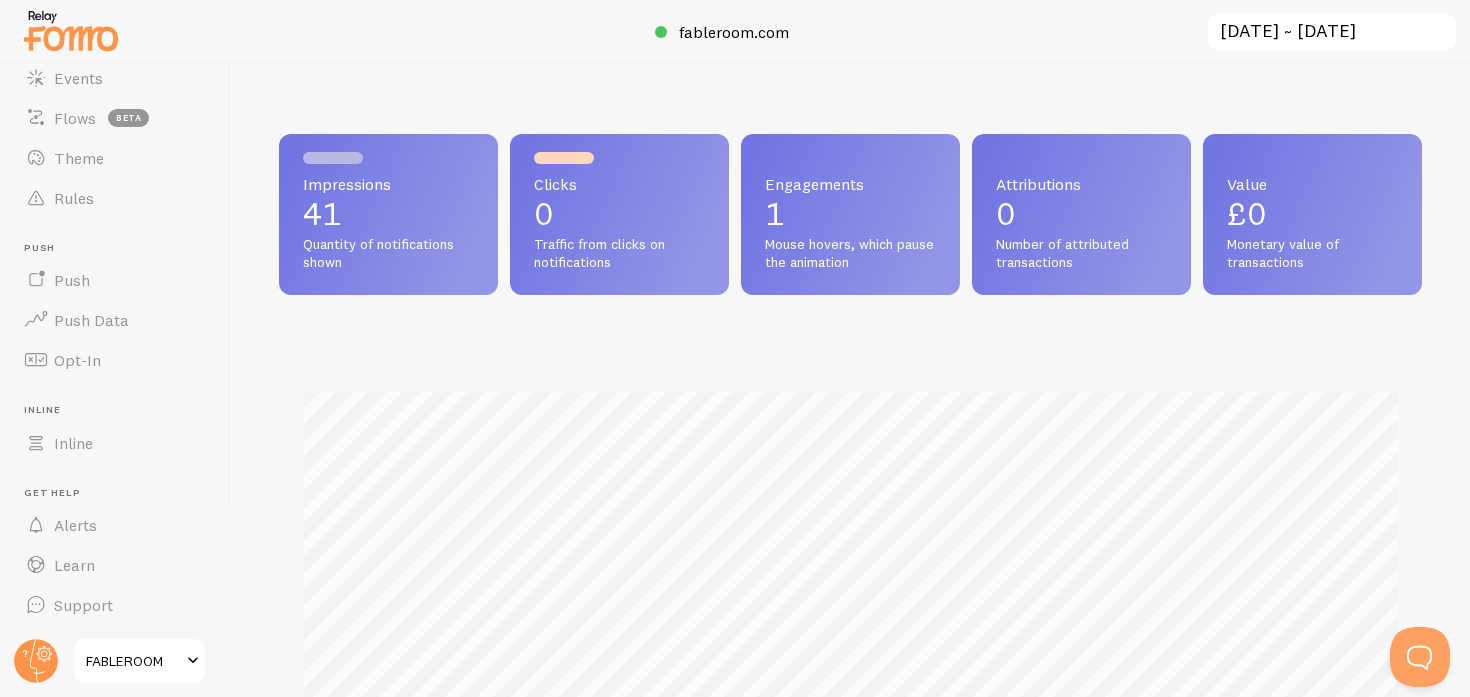 click on "Pop-ups
Dashboard
Settings
Notifications
Events
Flows
beta
Theme
Rules
Push
Push
Push Data
Opt-In
Inline
Inline
Get Help
Alerts
Learn
Support" at bounding box center (115, 272) 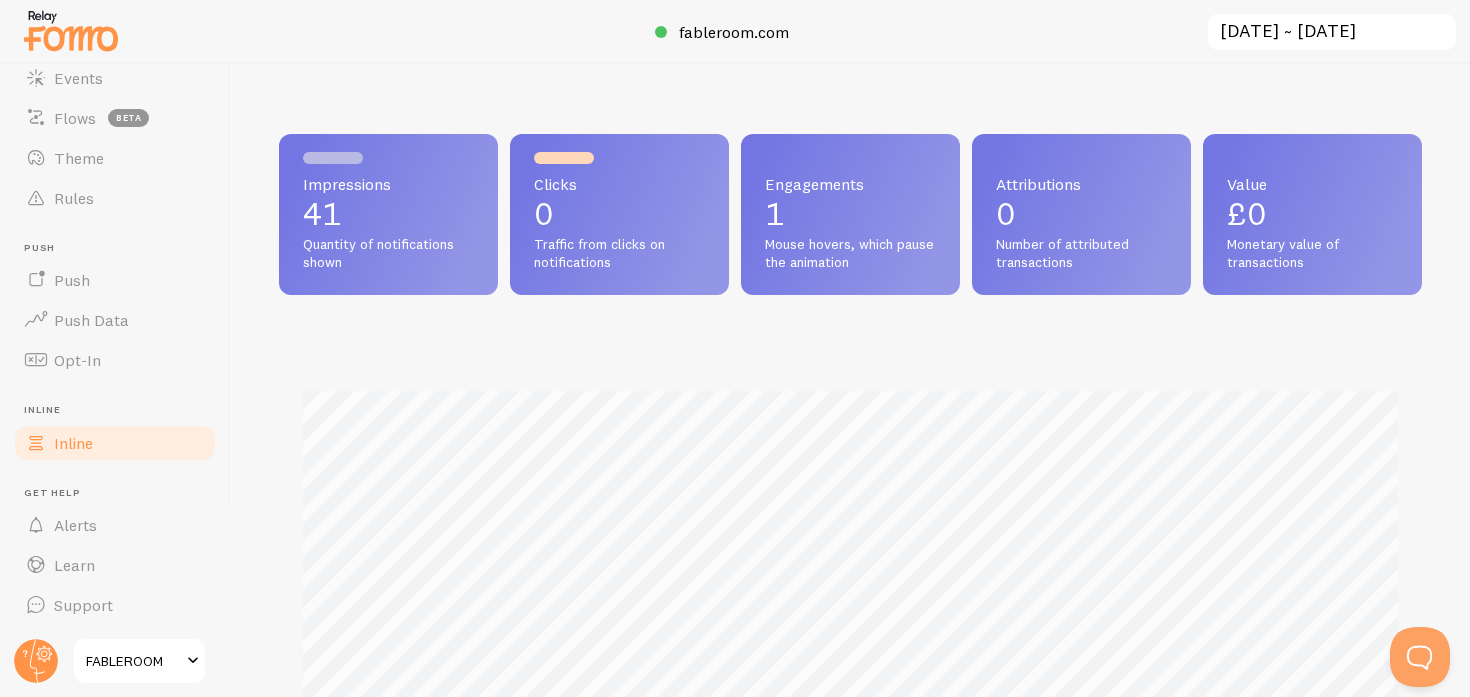 click on "Inline" at bounding box center (115, 443) 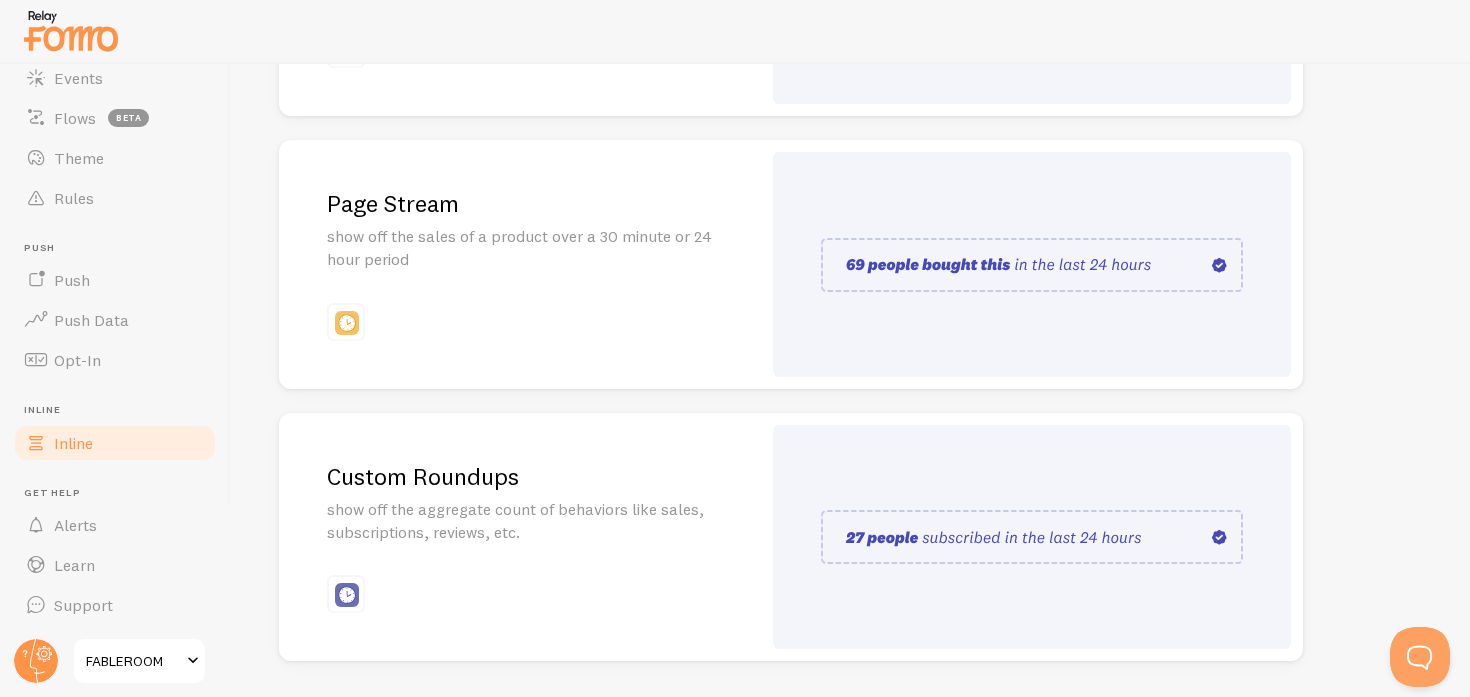 scroll, scrollTop: 512, scrollLeft: 0, axis: vertical 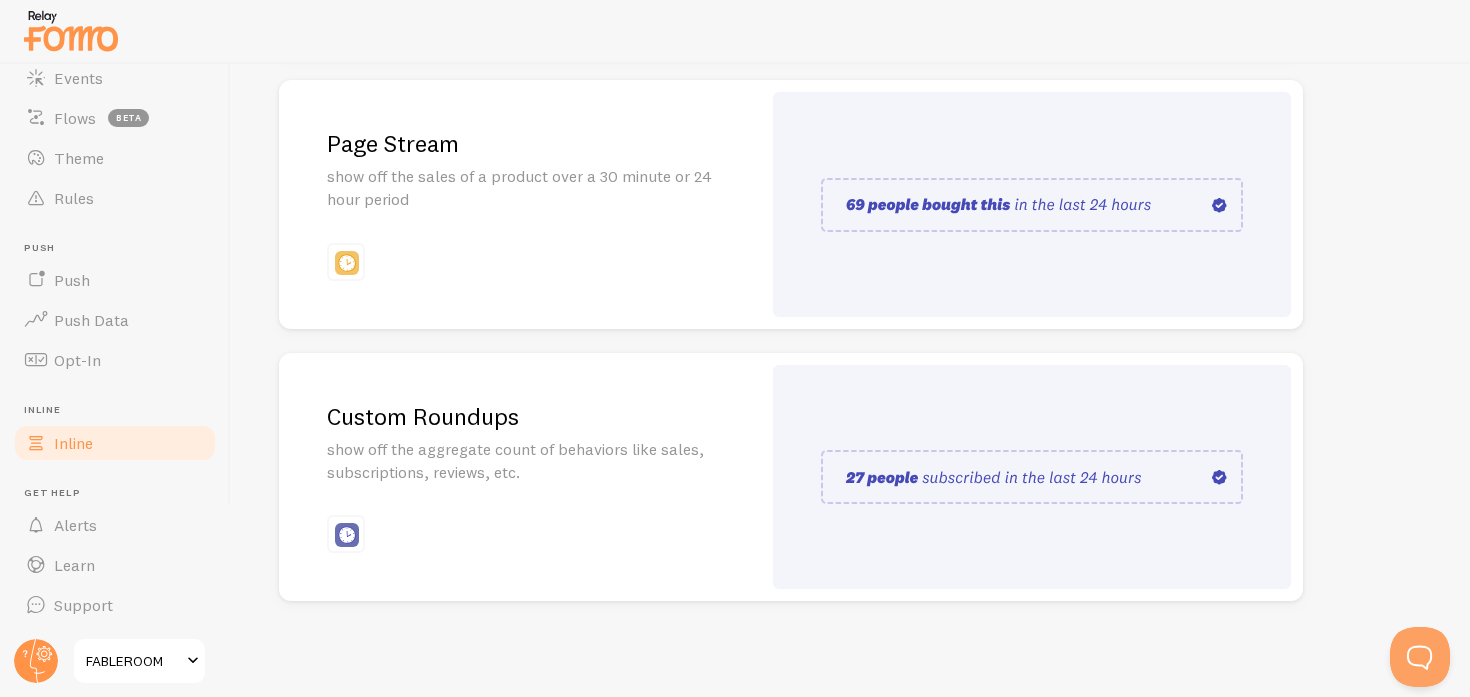 click on "Page Stream   show off the sales of a product over a 30 minute or 24 hour period" at bounding box center (520, 204) 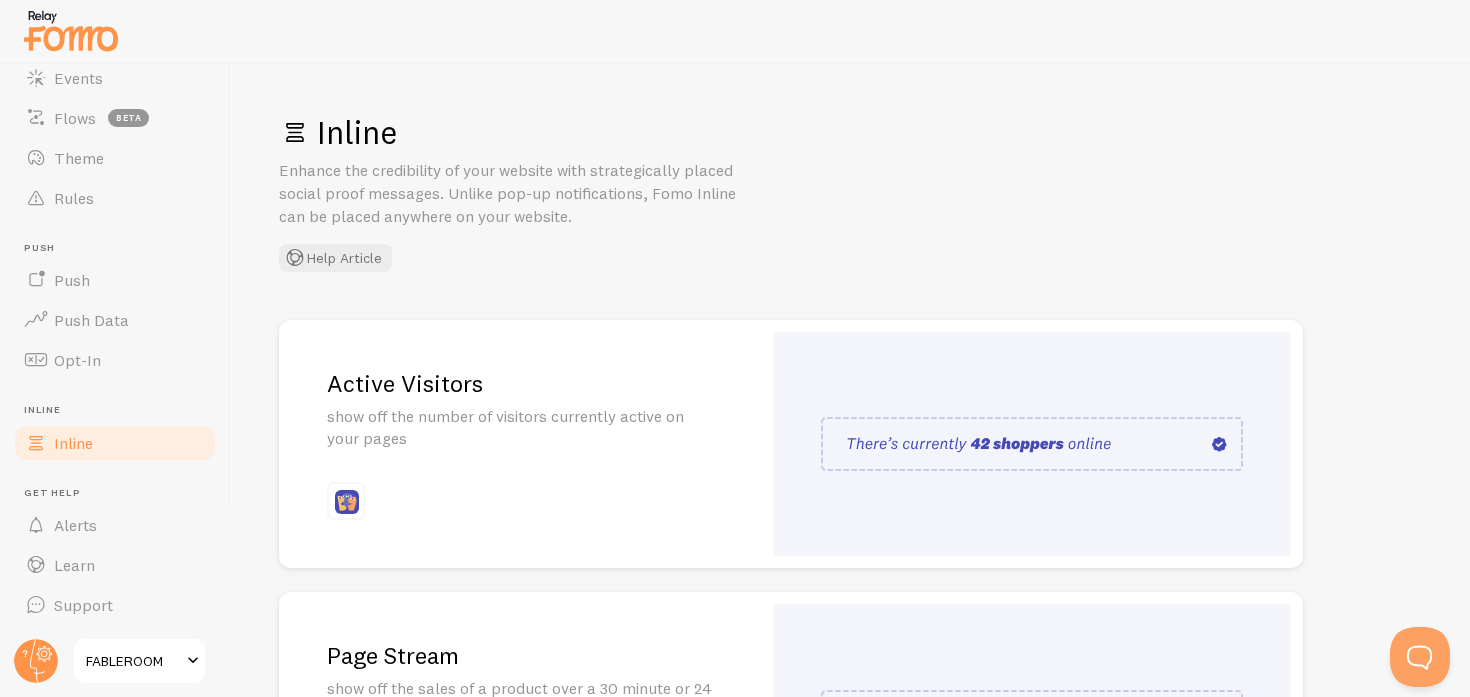 scroll, scrollTop: 512, scrollLeft: 0, axis: vertical 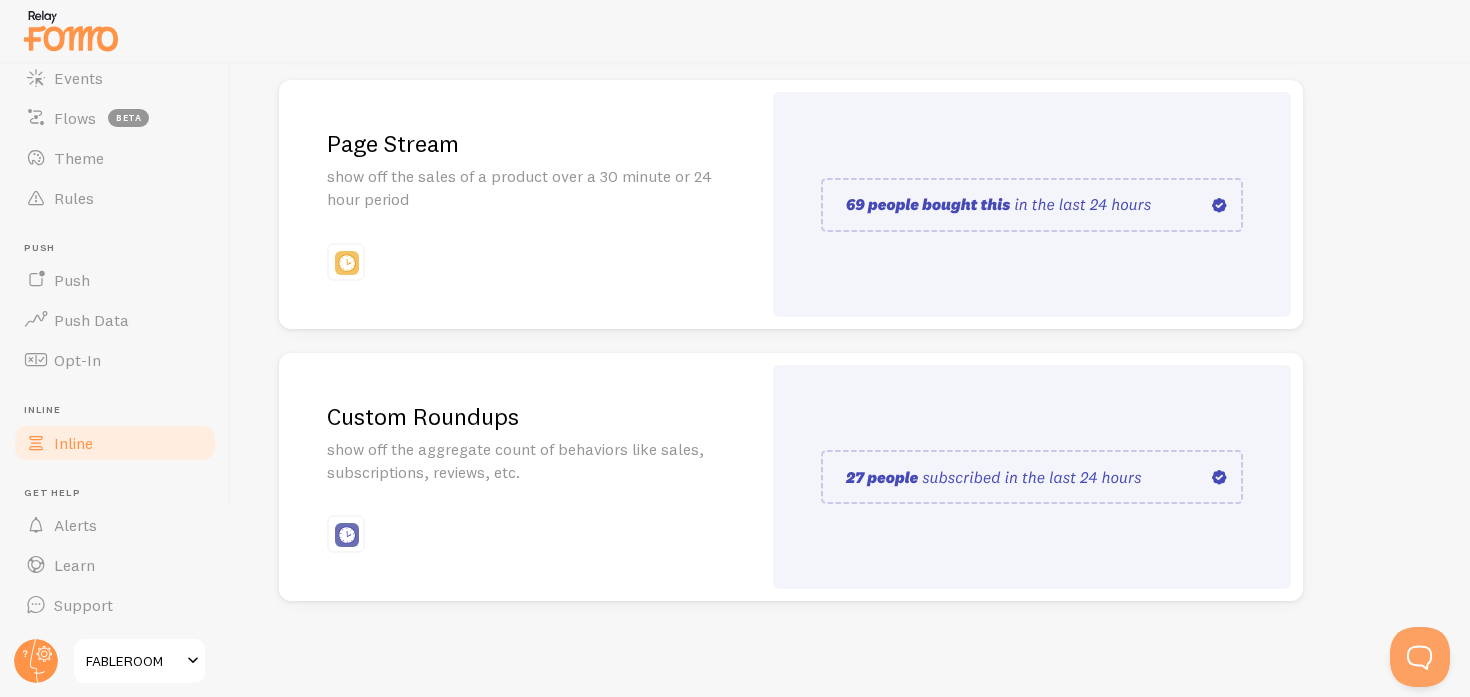 click on "Custom Roundups   show off the aggregate count of behaviors like sales, subscriptions, reviews, etc." at bounding box center [520, 477] 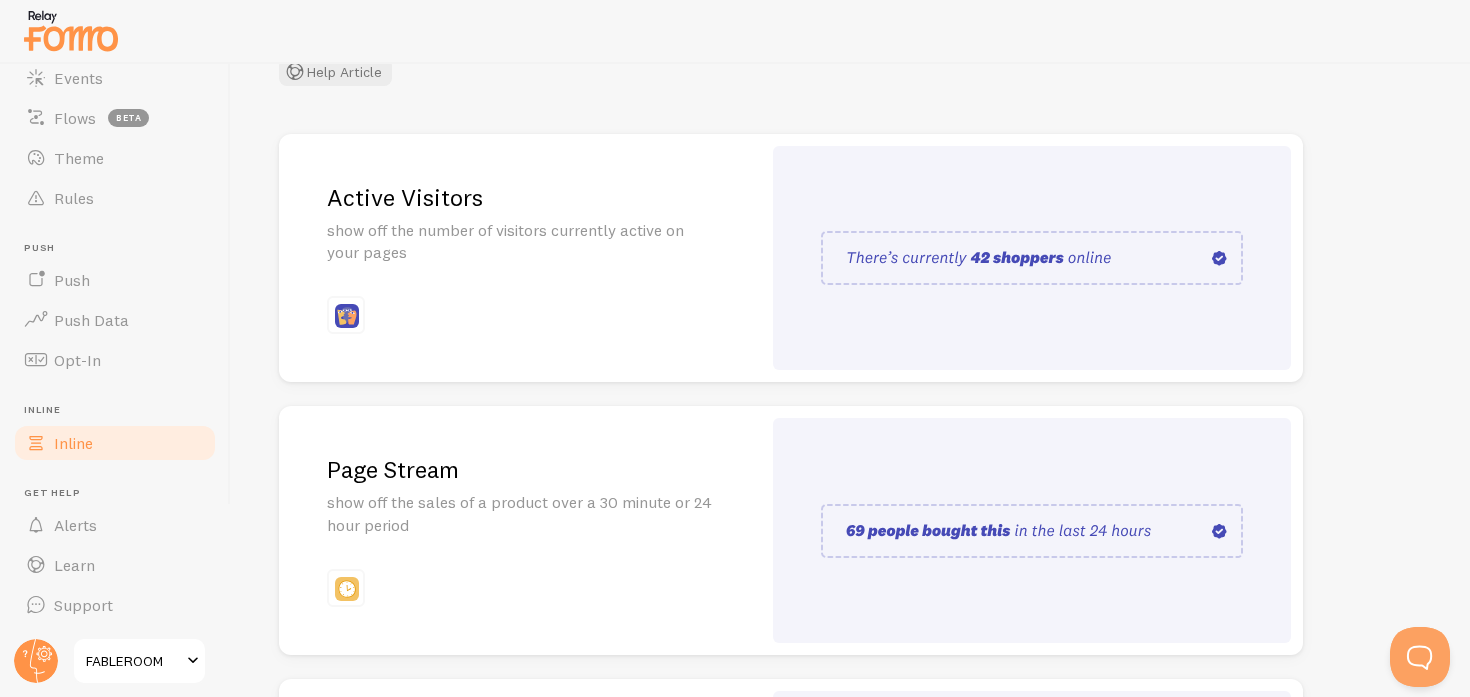 scroll, scrollTop: 228, scrollLeft: 0, axis: vertical 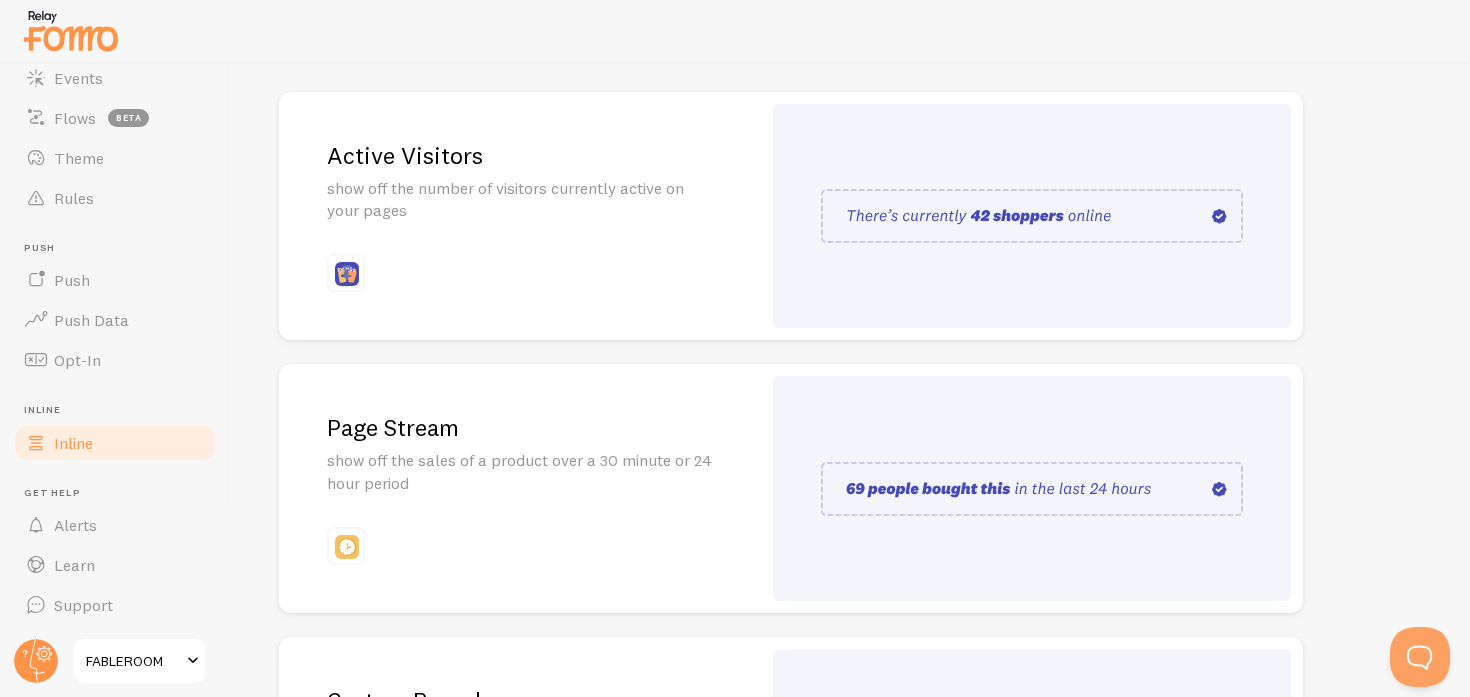 click on "Active Visitors   show off the number of visitors currently active on your pages" at bounding box center [520, 216] 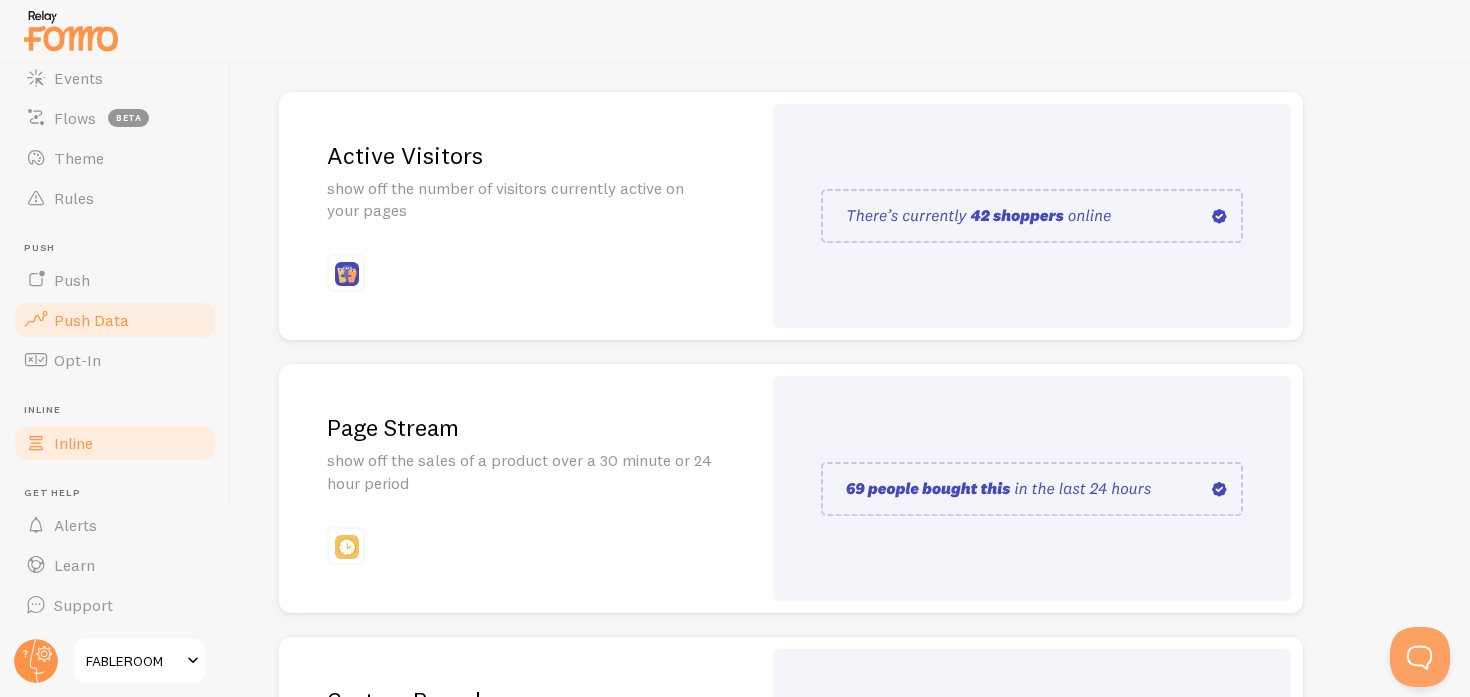 click on "Push Data" at bounding box center [91, 320] 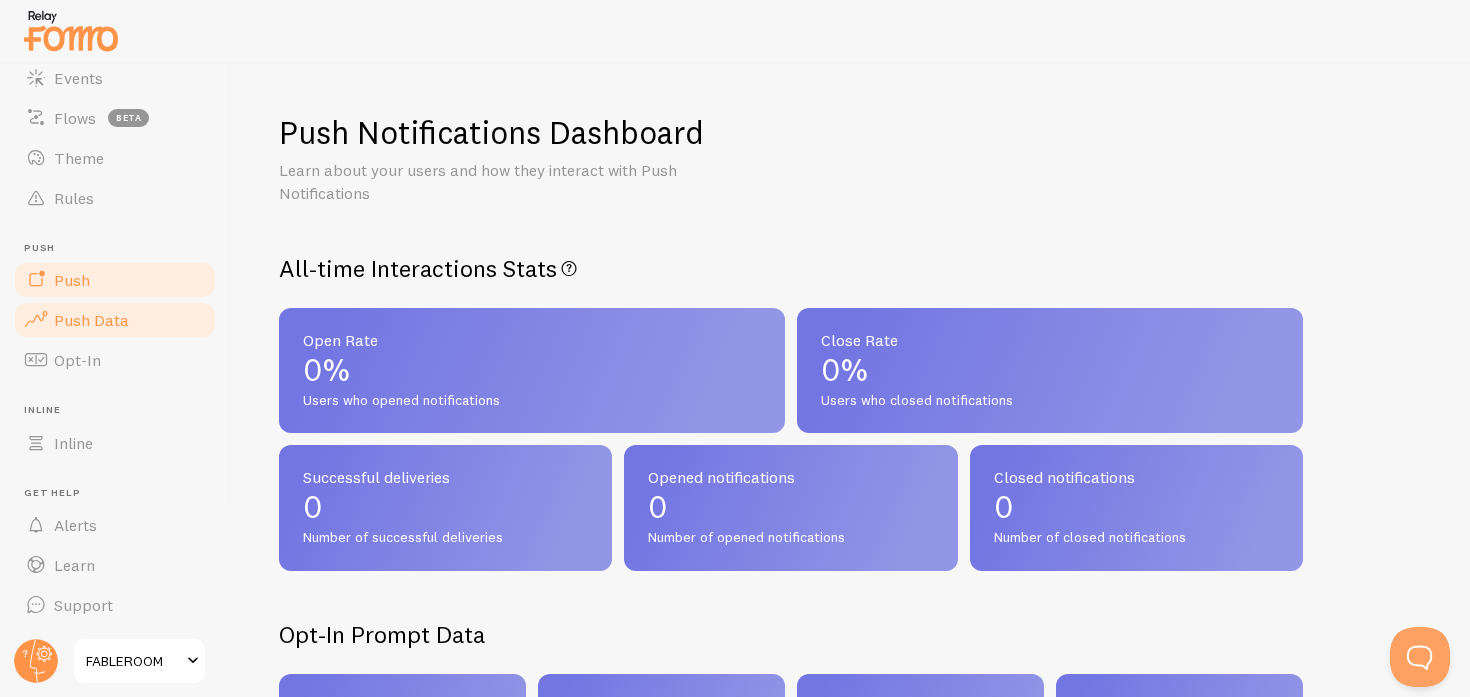 click on "Push" at bounding box center (115, 280) 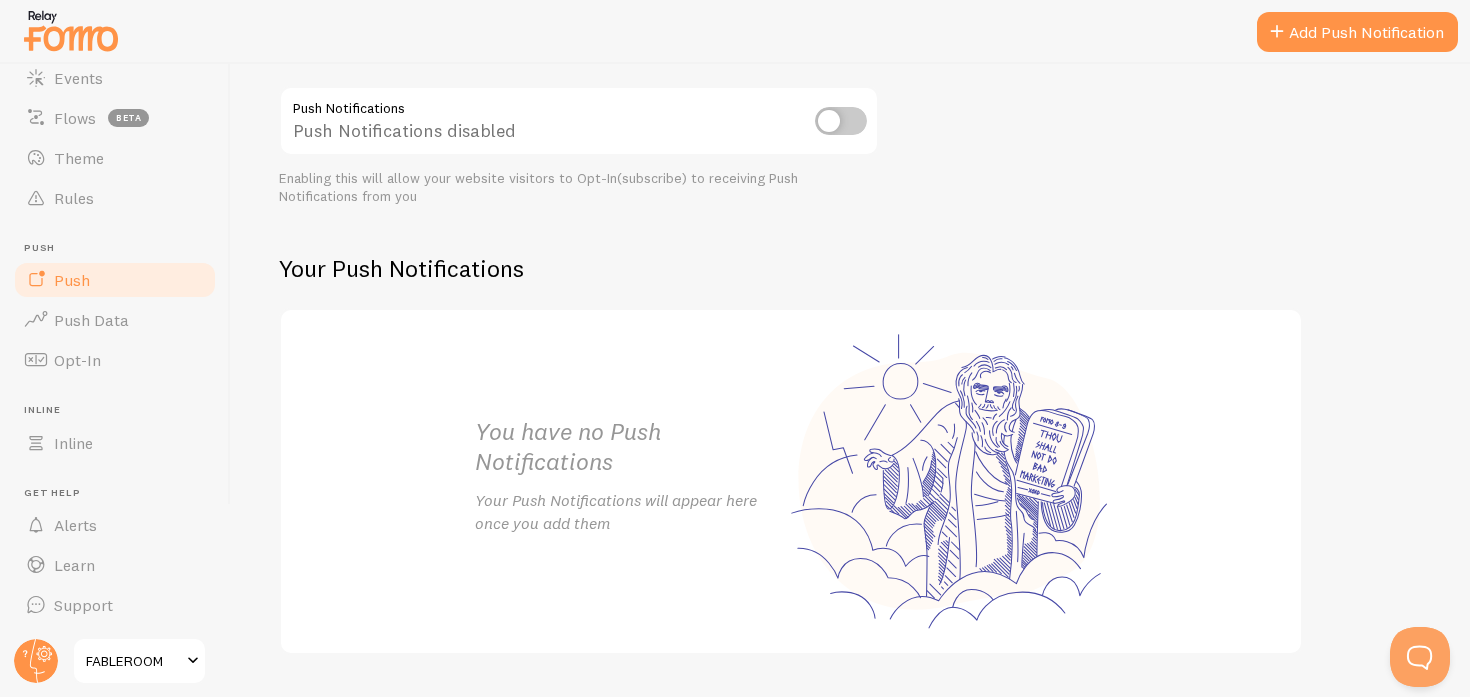 scroll, scrollTop: 219, scrollLeft: 0, axis: vertical 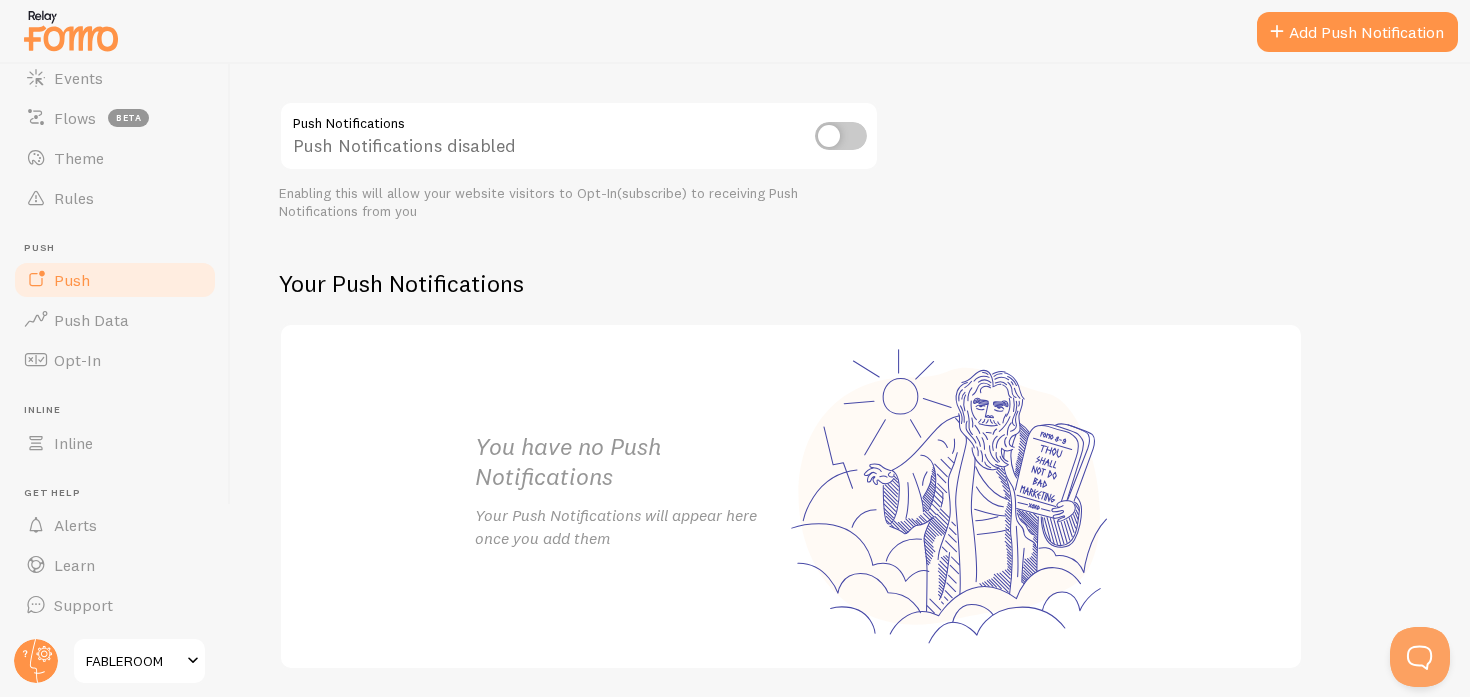 click at bounding box center [841, 136] 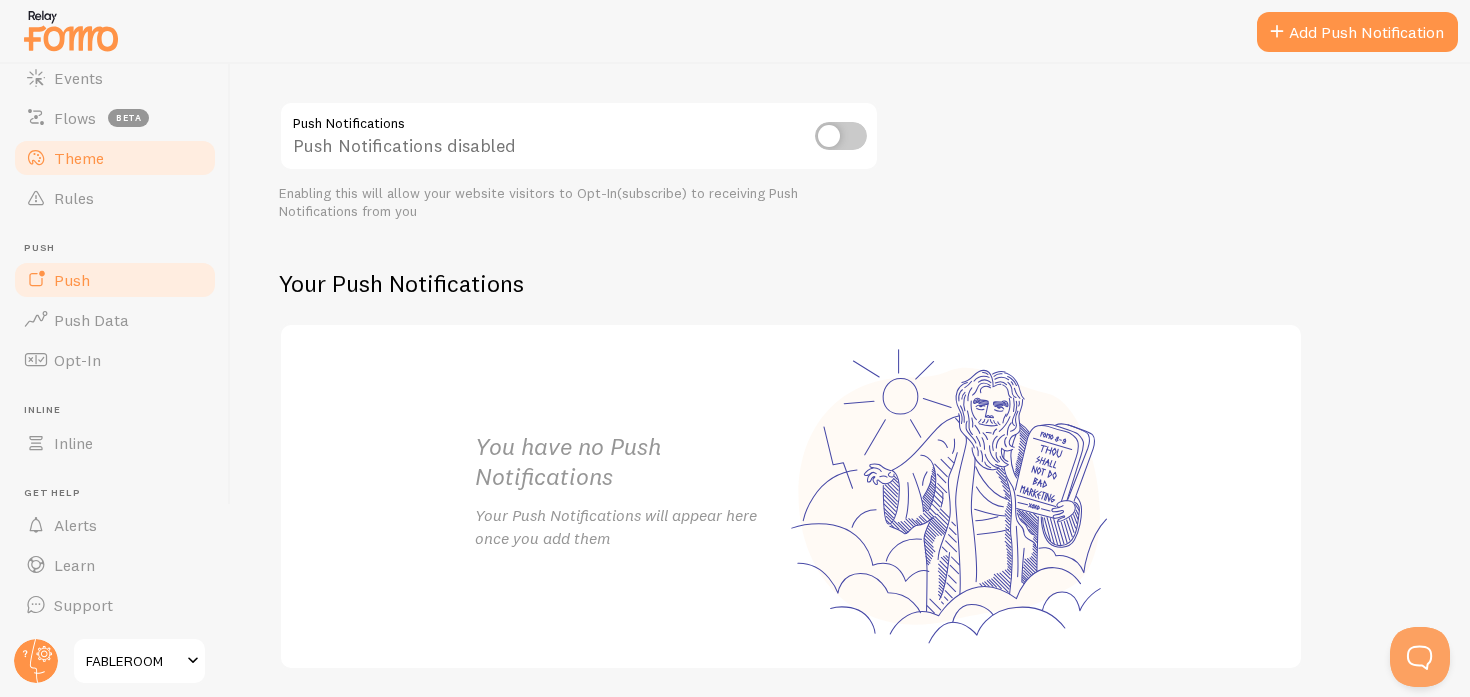 click on "Theme" at bounding box center [115, 158] 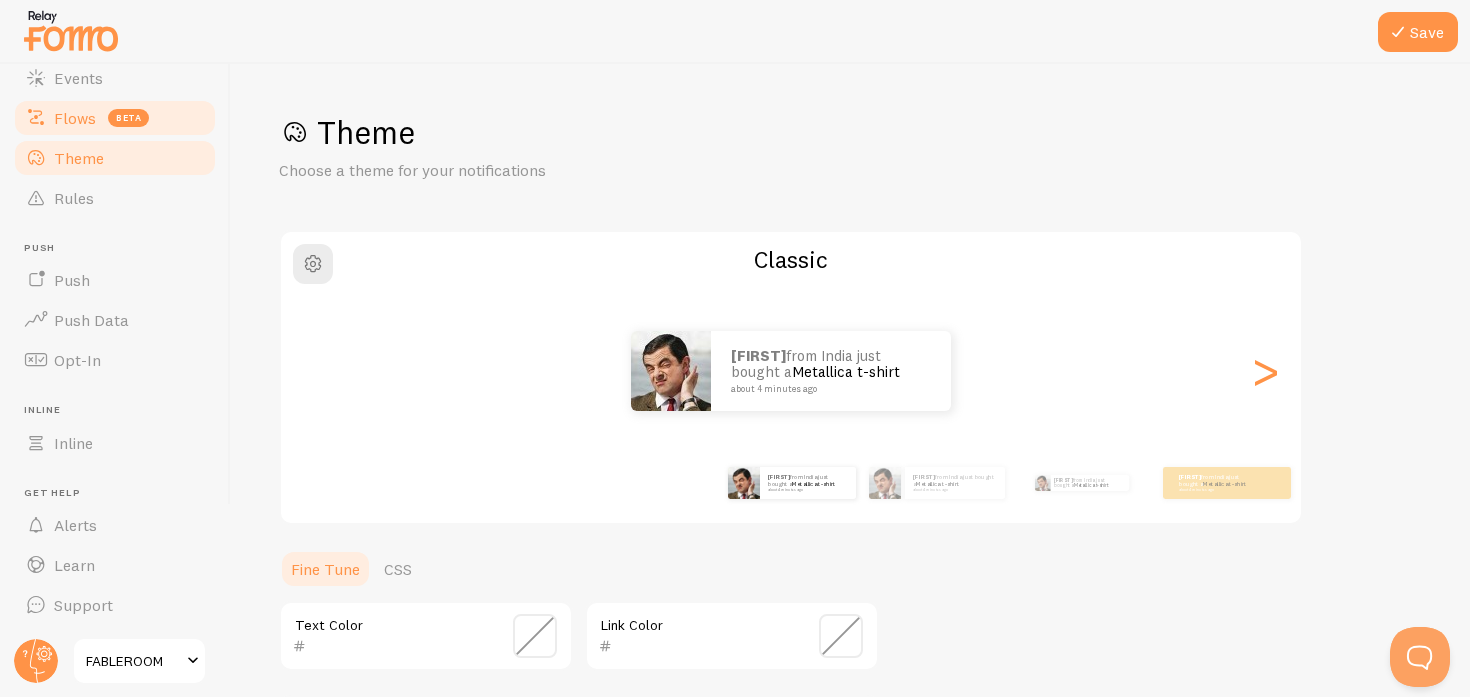 click on "Flows" at bounding box center (75, 118) 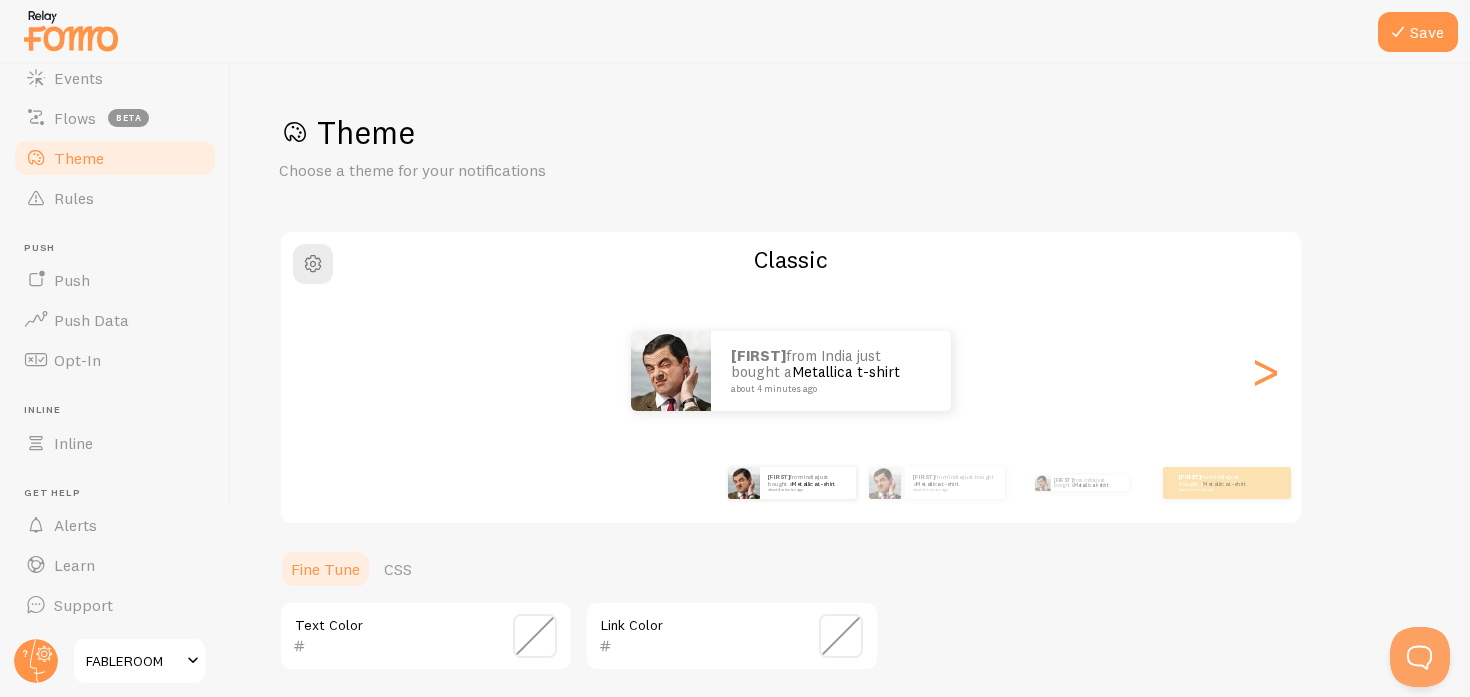 scroll, scrollTop: 0, scrollLeft: 0, axis: both 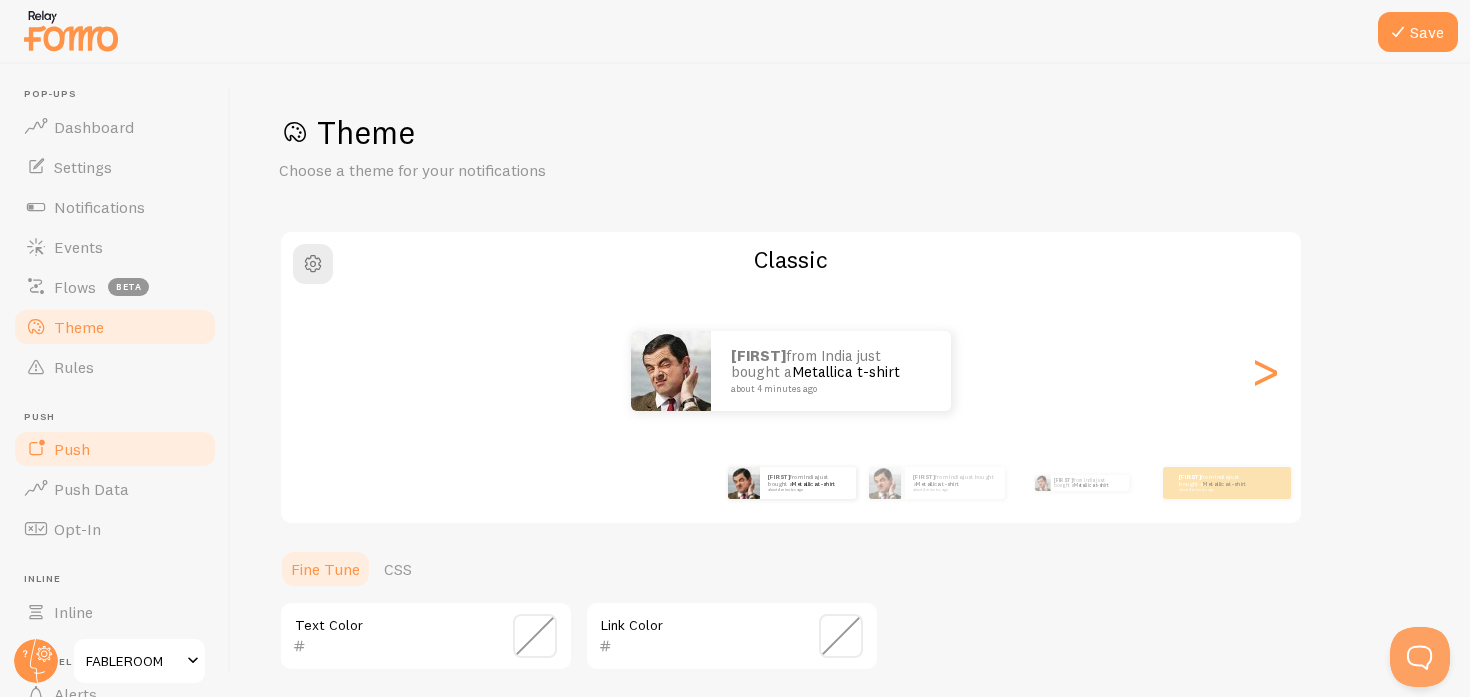click on "Push" at bounding box center [115, 449] 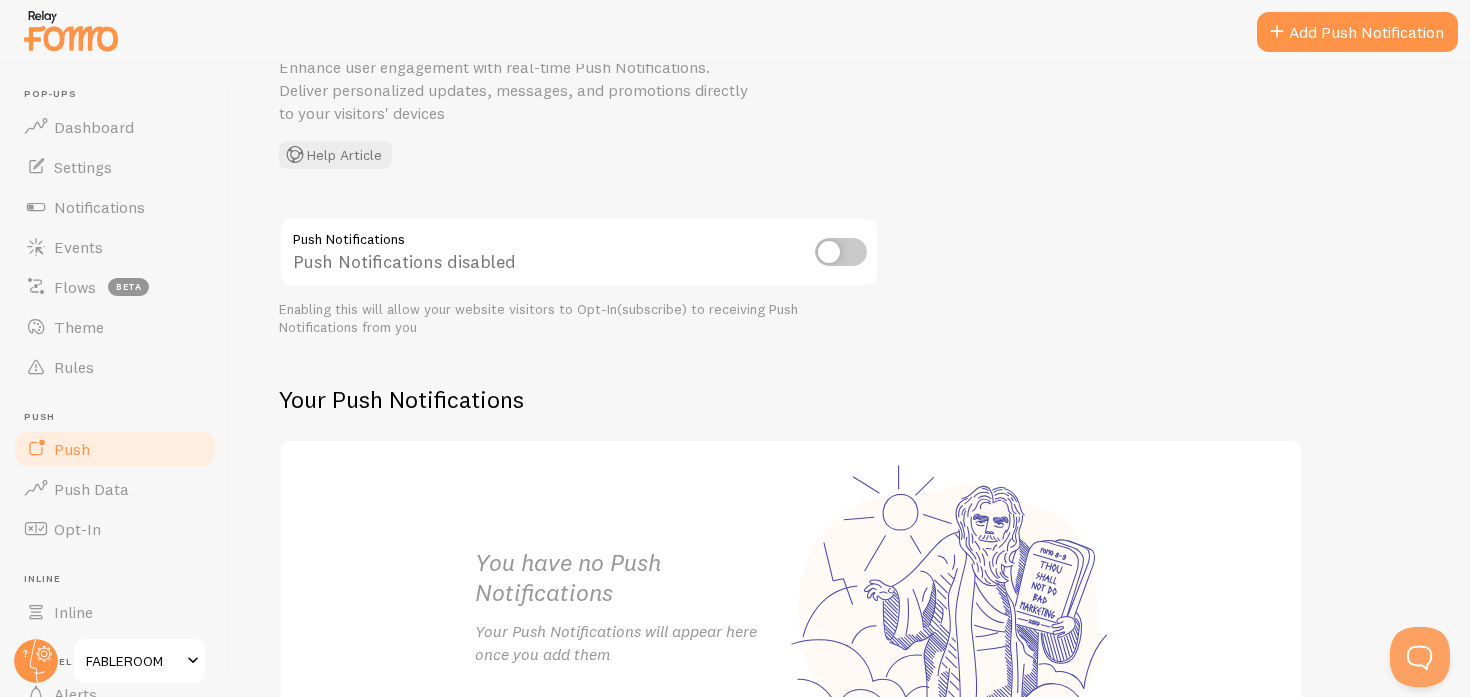 scroll, scrollTop: 105, scrollLeft: 0, axis: vertical 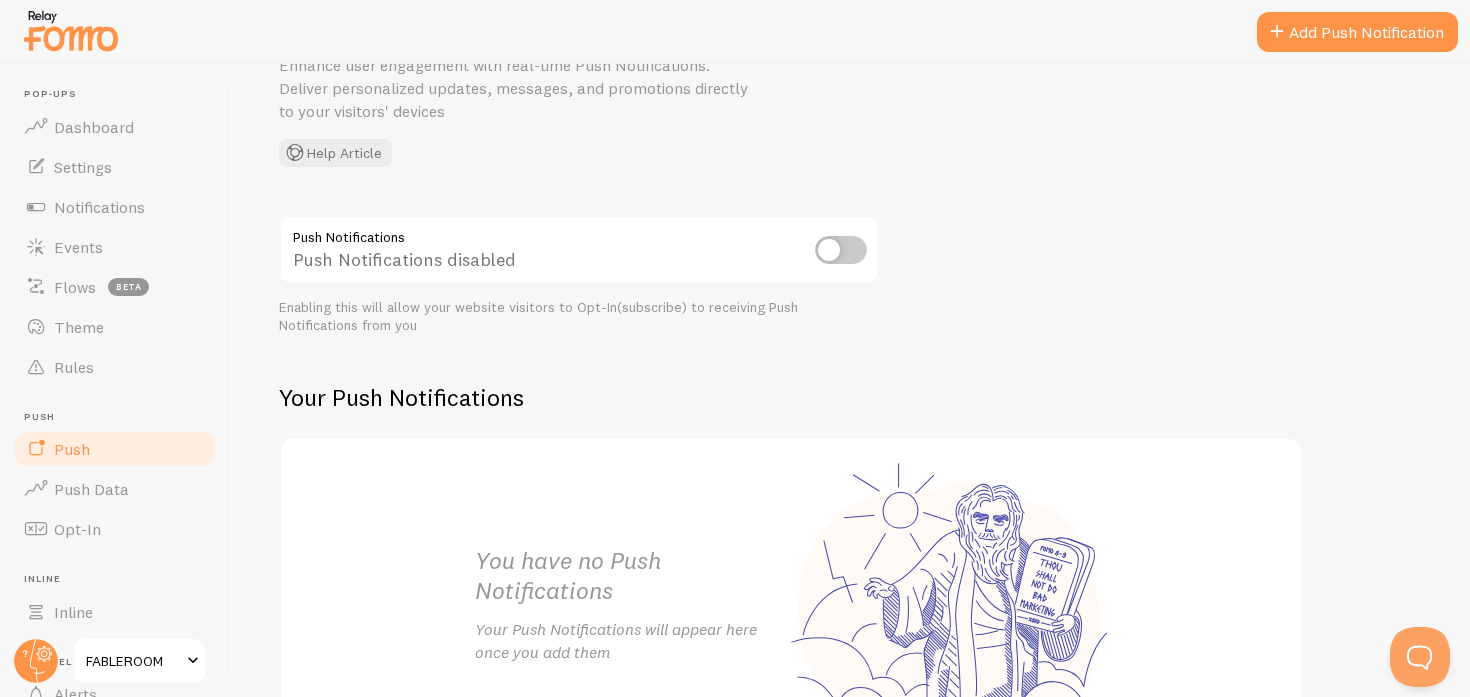 click at bounding box center (841, 250) 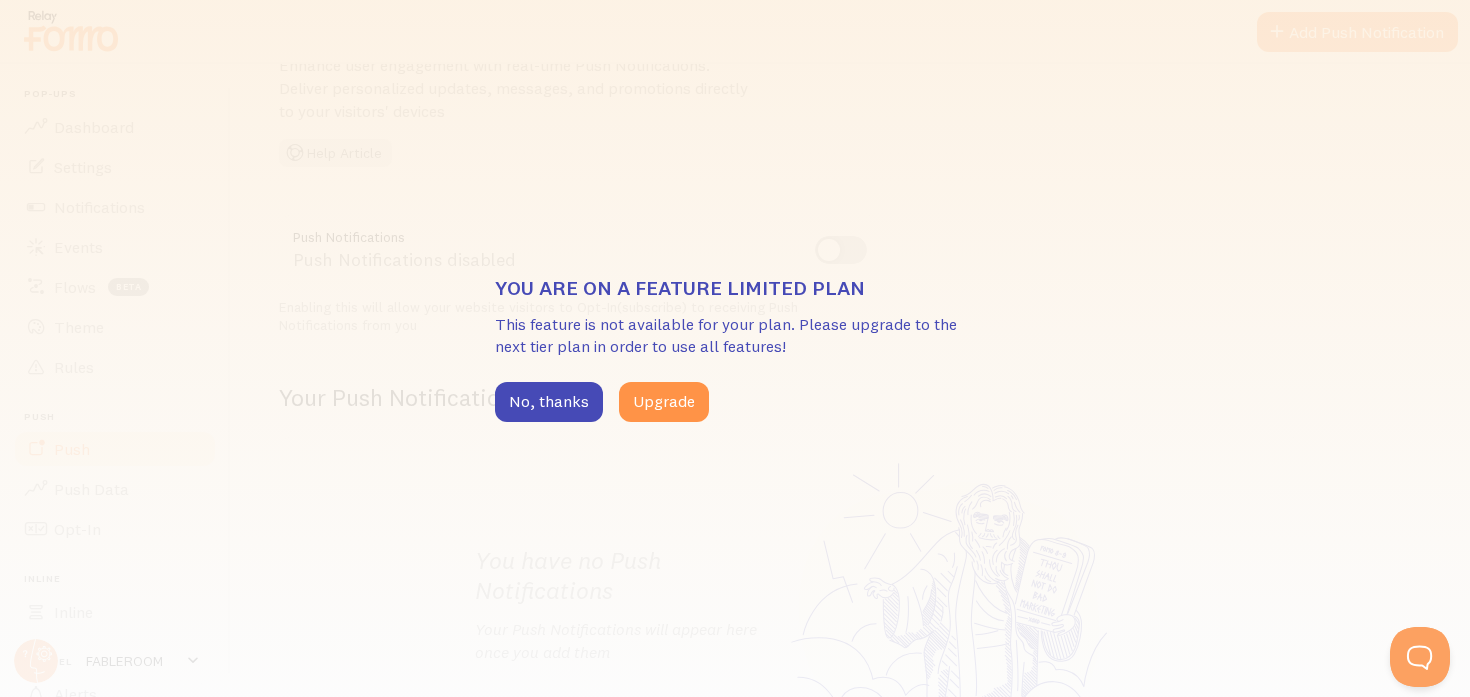 click on "You are on a feature limited plan   This feature is not available for your plan. Please upgrade to the next tier plan in order to use all features!   No, thanks
Upgrade" at bounding box center (735, 348) 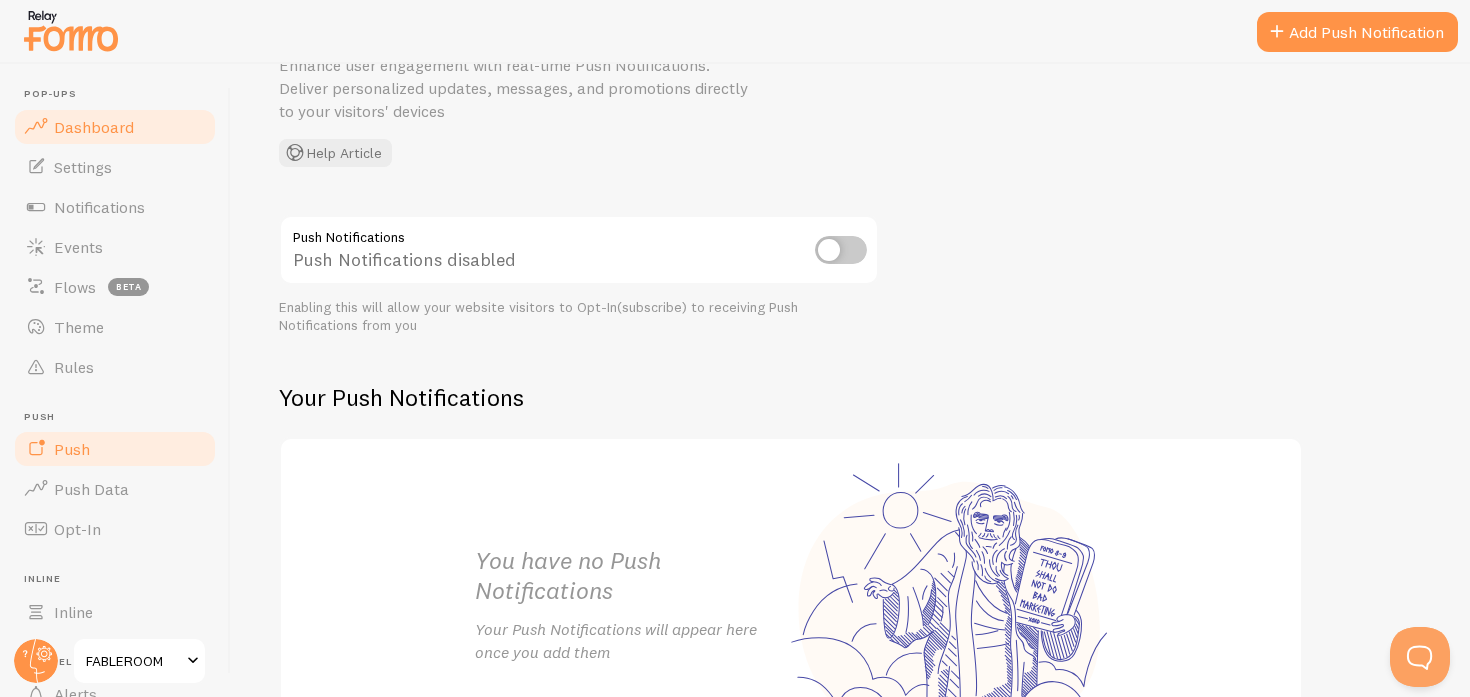 click on "Dashboard" at bounding box center [94, 127] 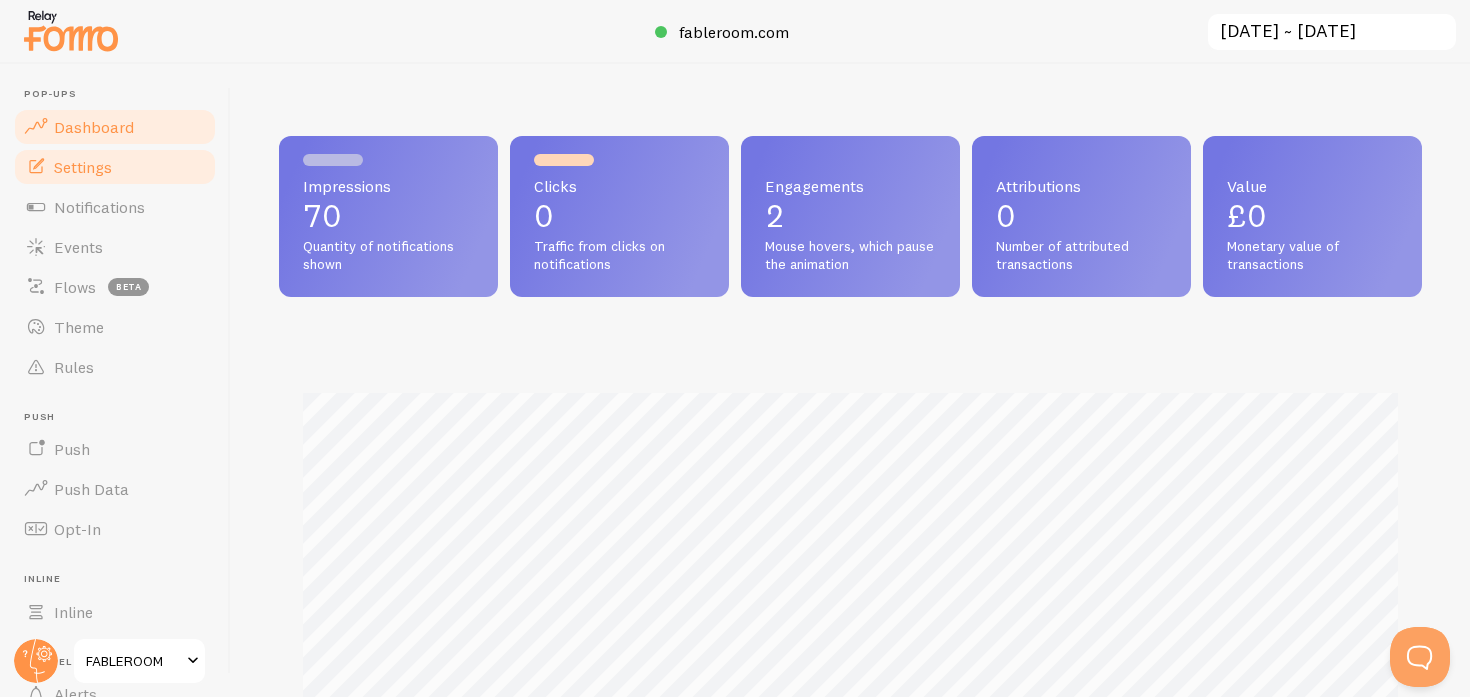 click on "Settings" at bounding box center (115, 167) 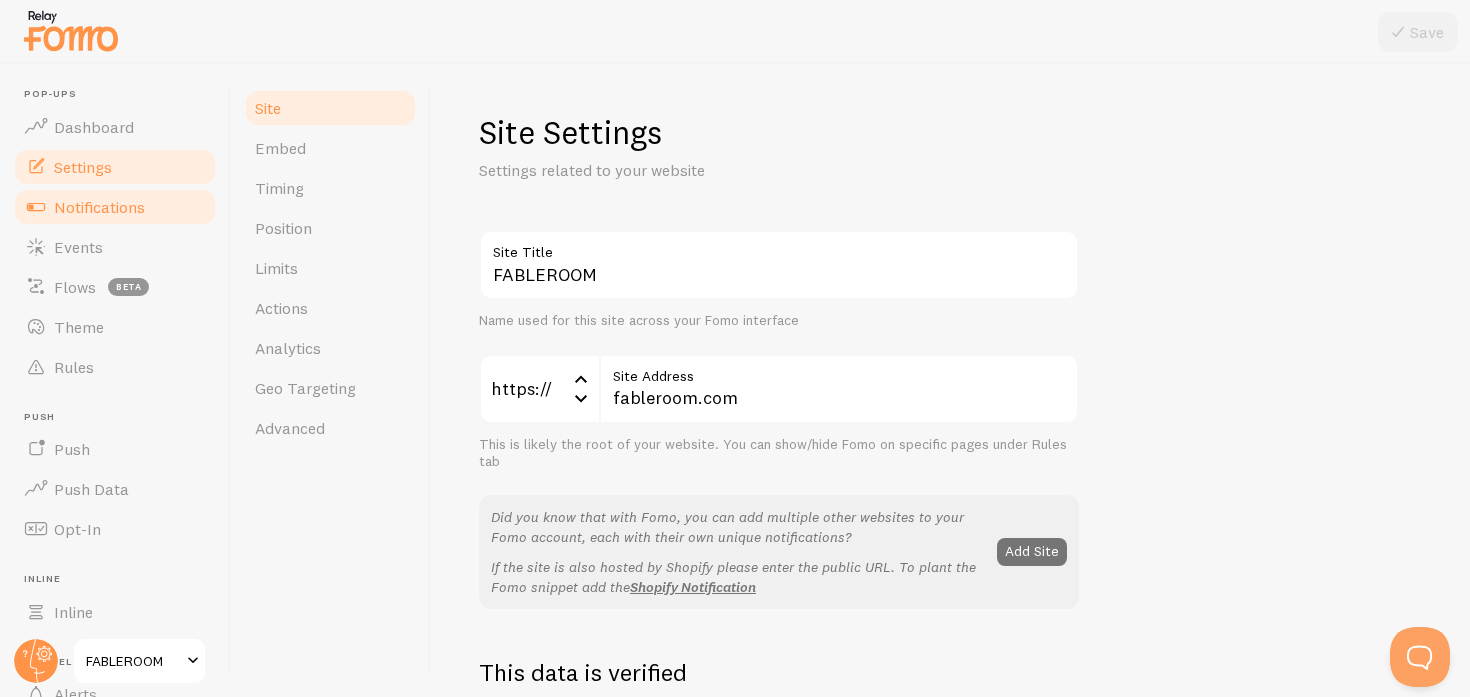 click on "Notifications" at bounding box center [99, 207] 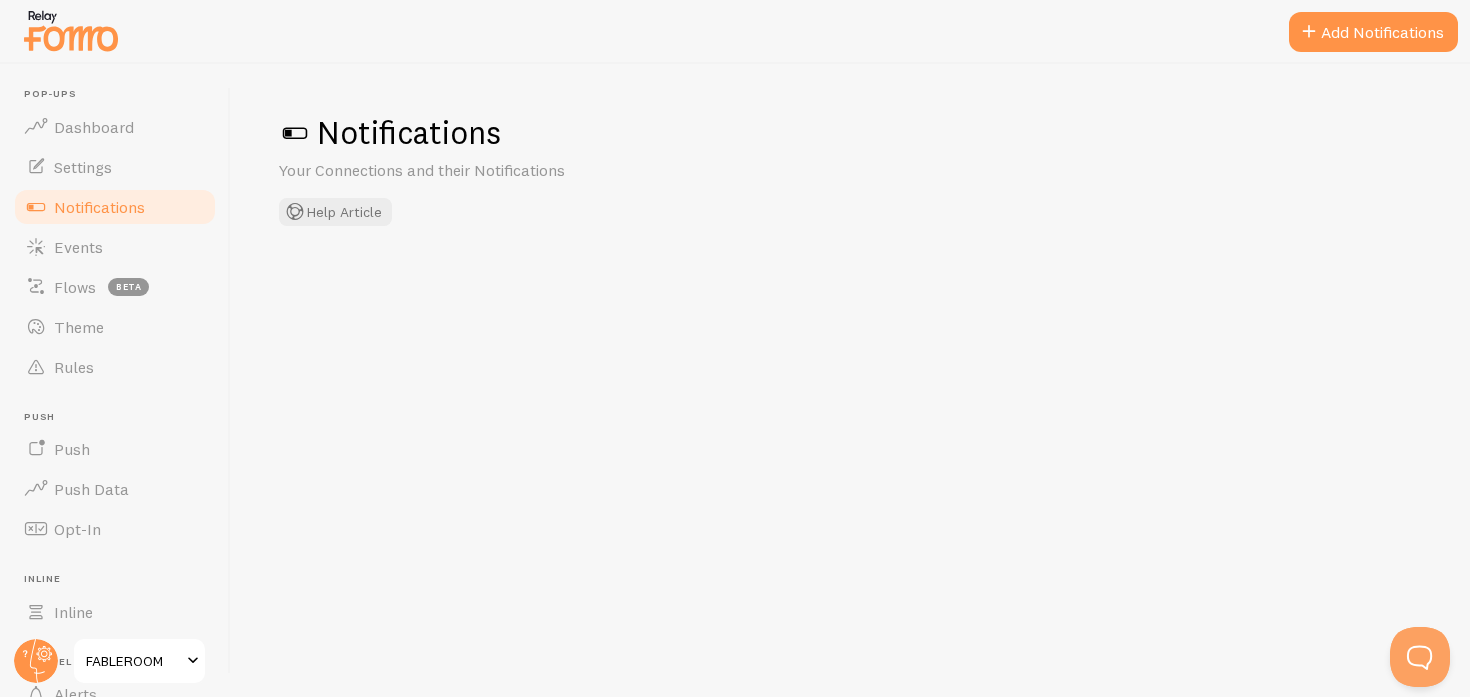 checkbox on "false" 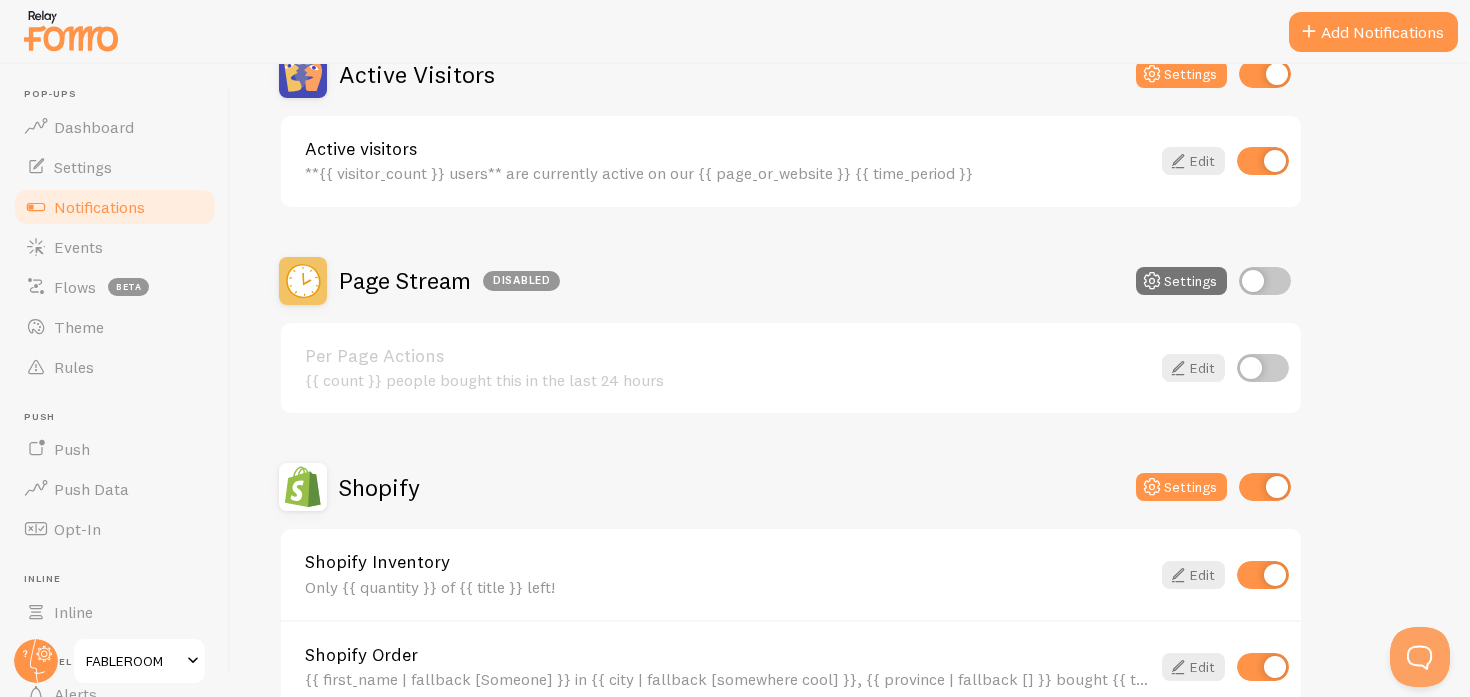 scroll, scrollTop: 549, scrollLeft: 0, axis: vertical 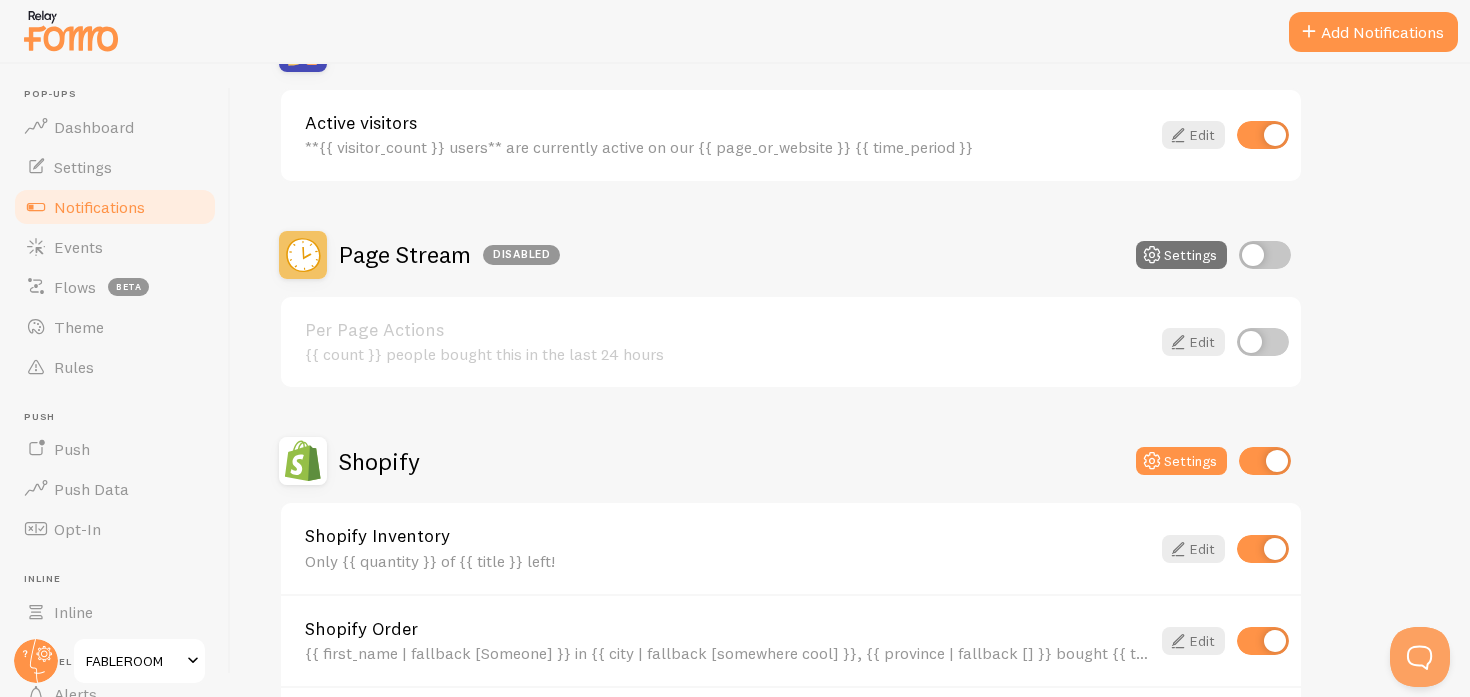 click at bounding box center (1263, 342) 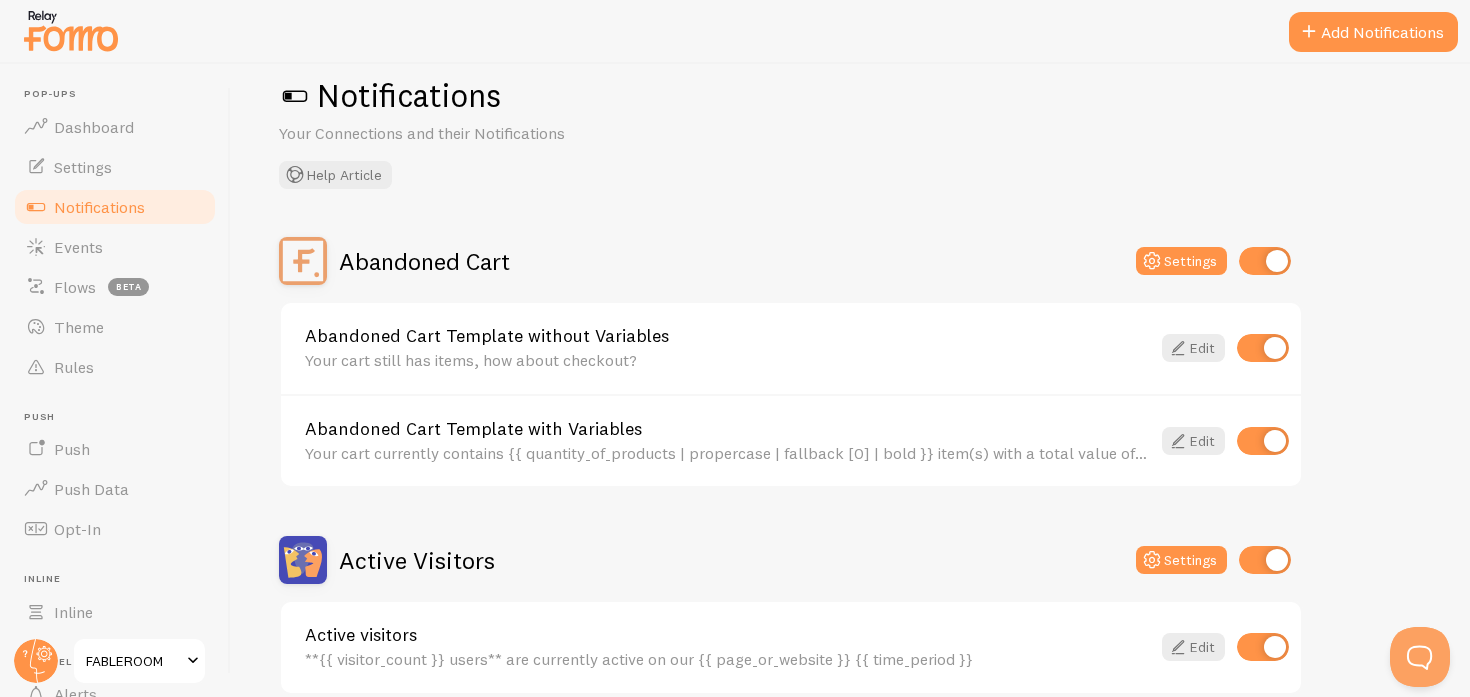 scroll, scrollTop: 0, scrollLeft: 0, axis: both 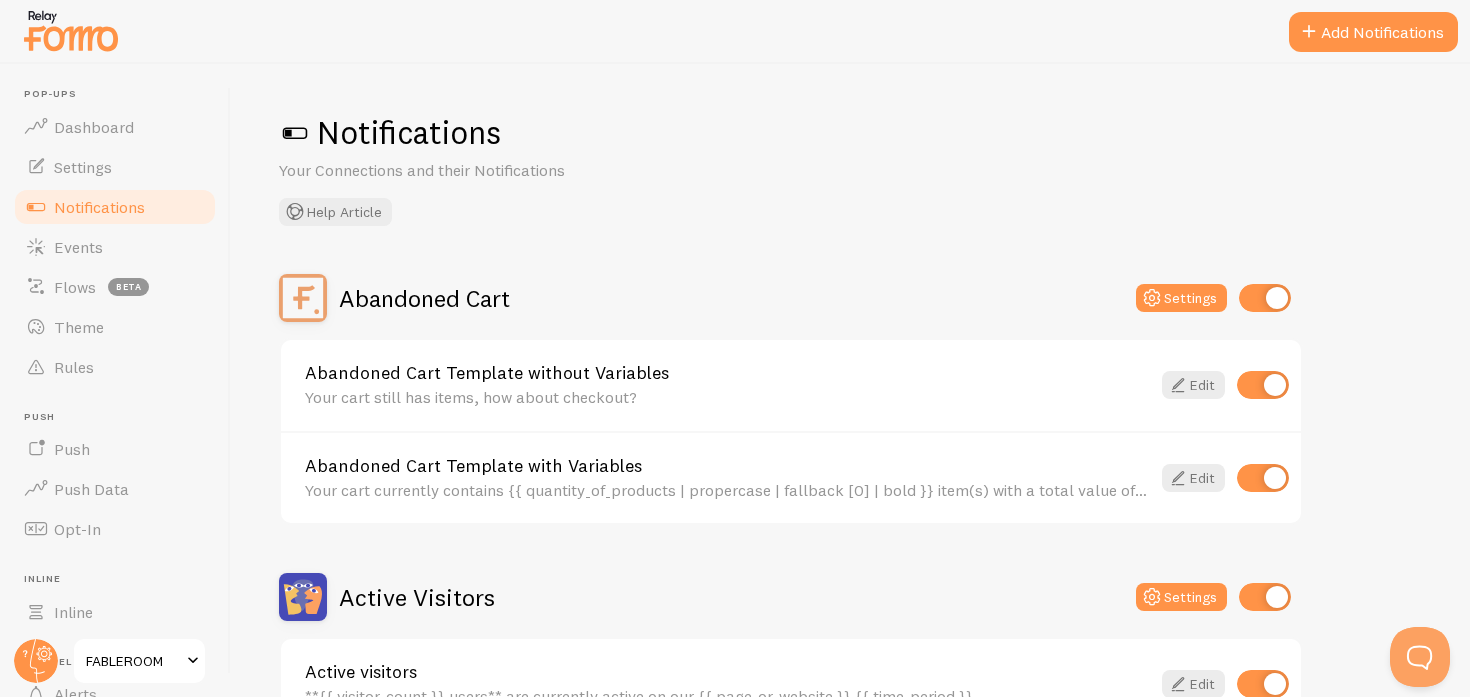 click at bounding box center (295, 133) 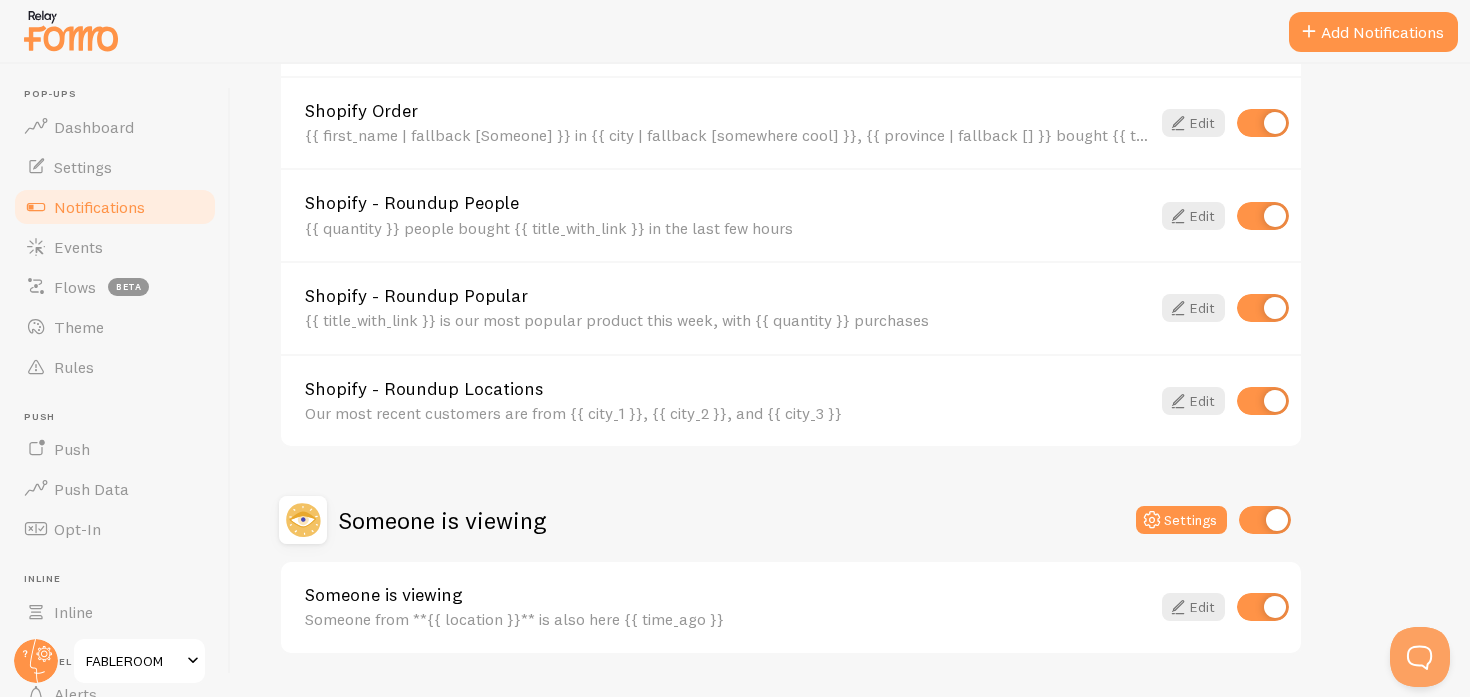 scroll, scrollTop: 1121, scrollLeft: 0, axis: vertical 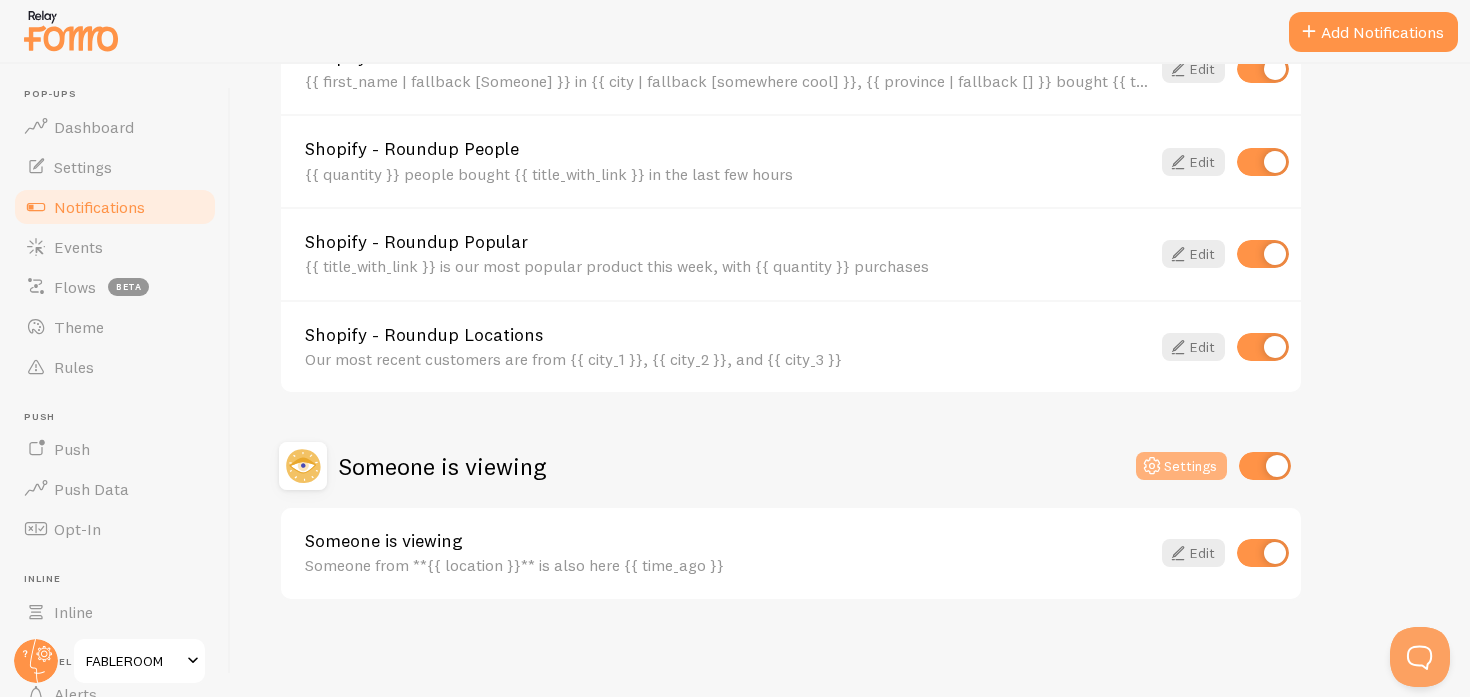 click on "Settings" at bounding box center (1181, 466) 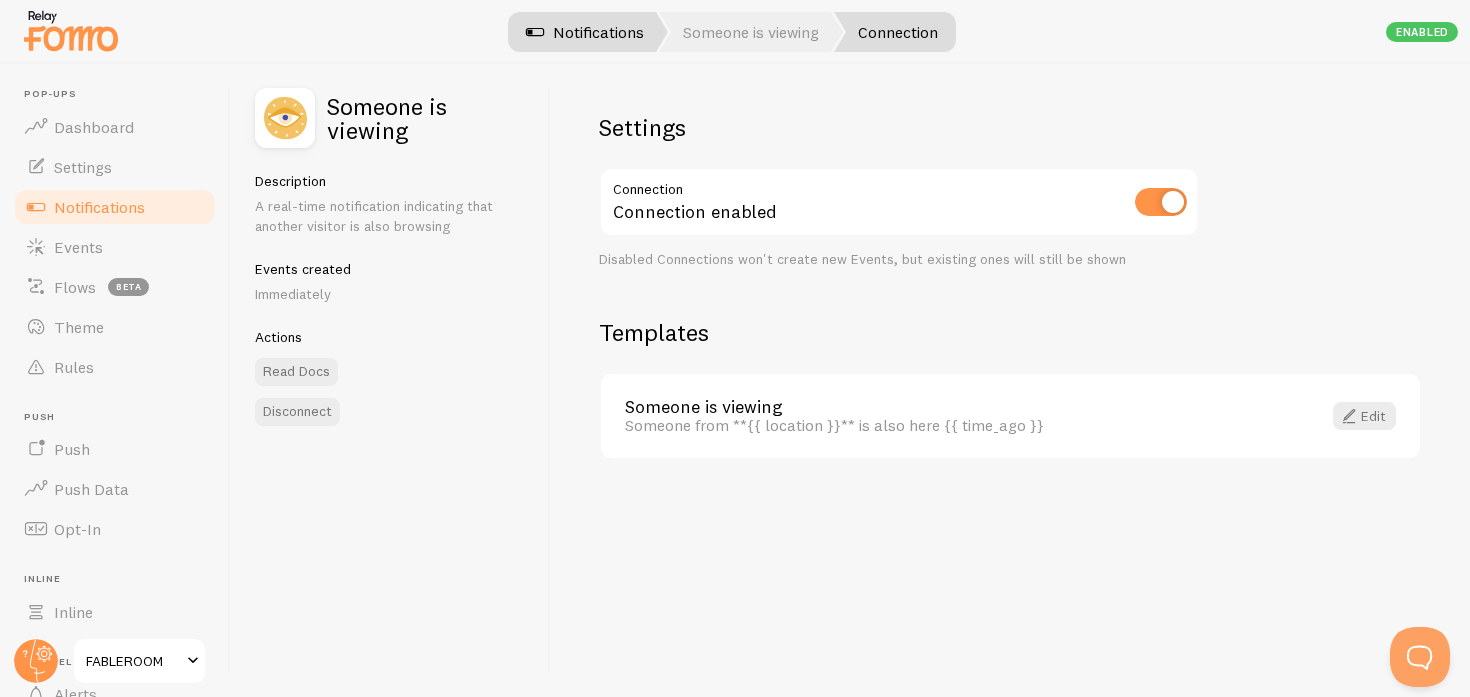 click on "Notifications" at bounding box center (585, 32) 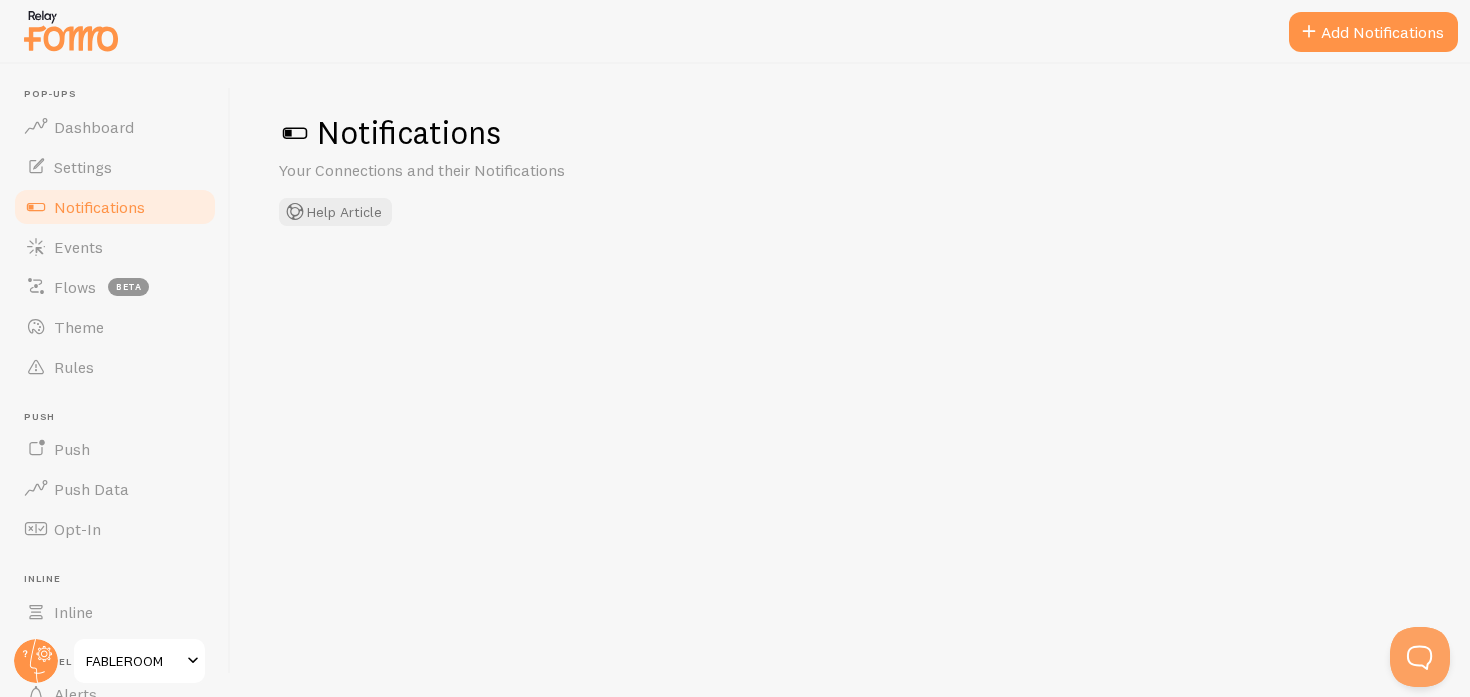 checkbox on "true" 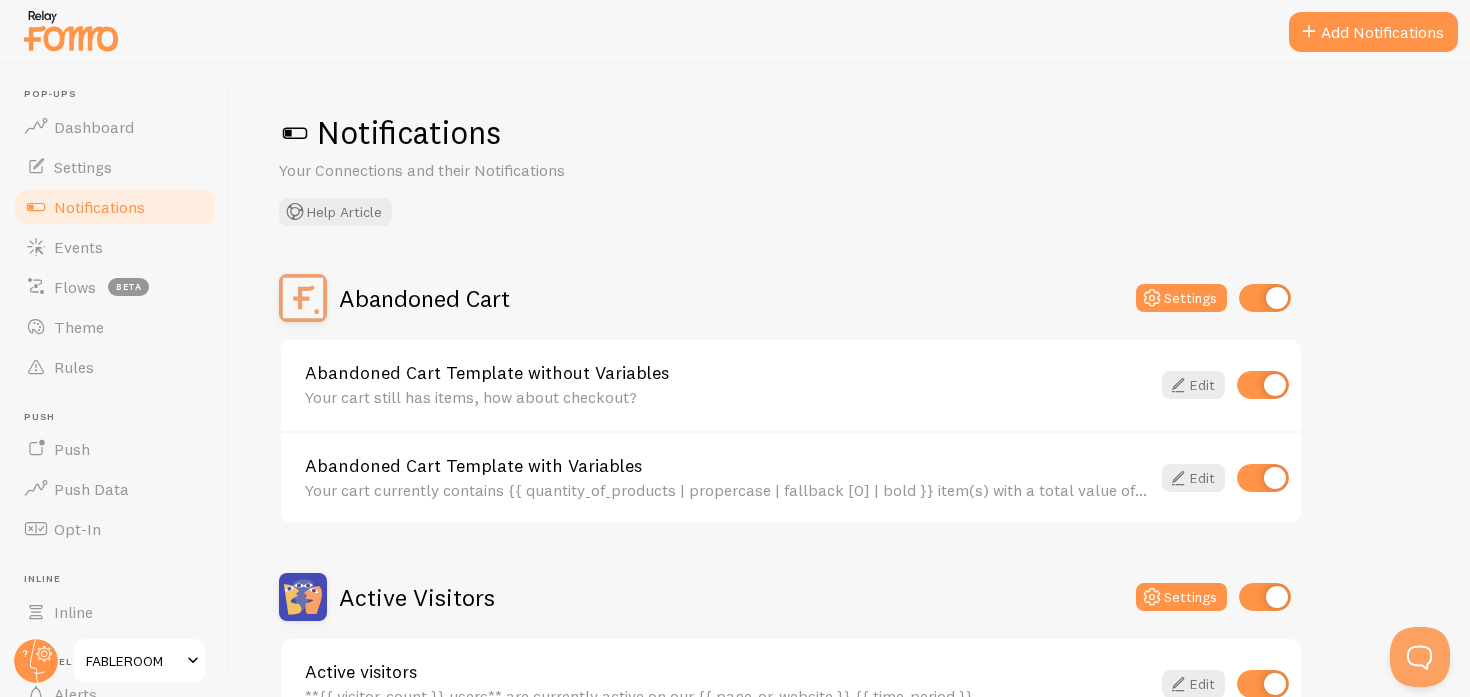 click on "Active visitors
**{{ visitor_count }} users** are currently active on our {{ page_or_website }}
{{ time_period }}
Edit" at bounding box center (791, 684) 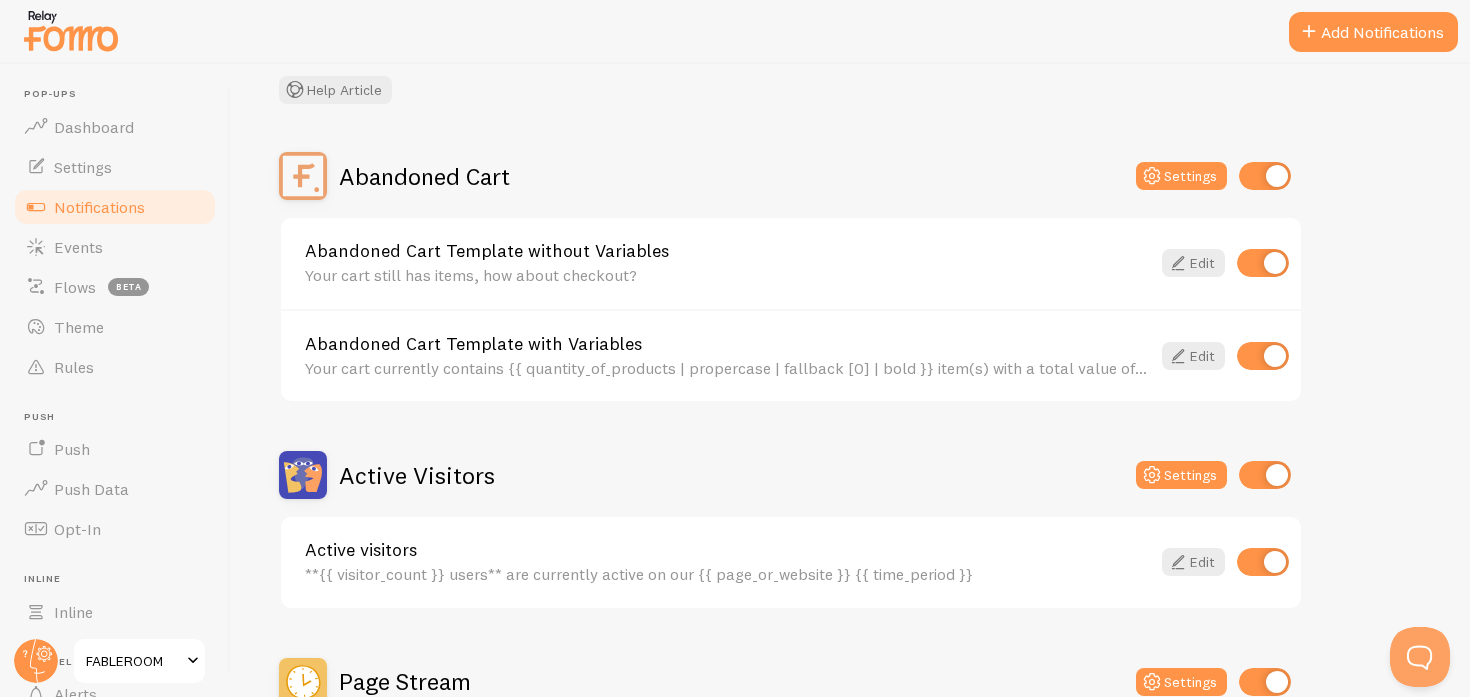 scroll, scrollTop: 169, scrollLeft: 0, axis: vertical 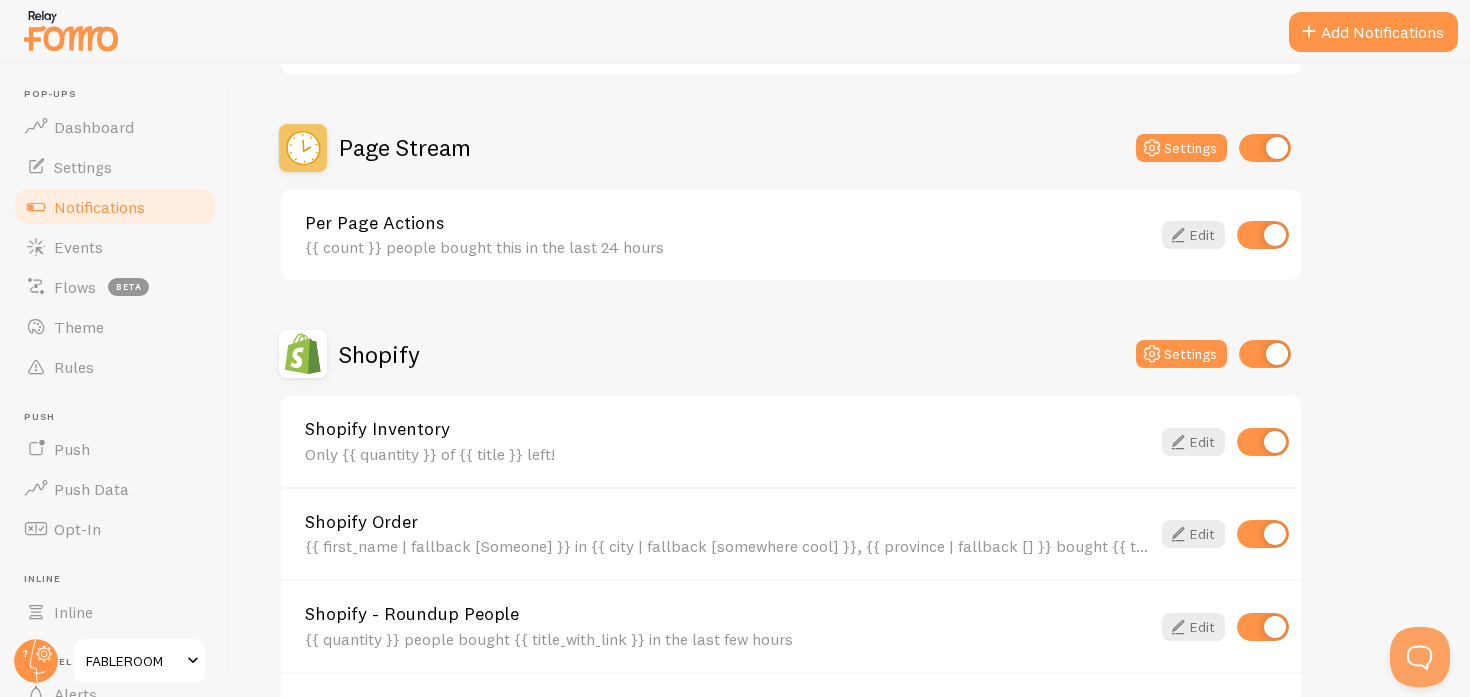 click at bounding box center (1263, 442) 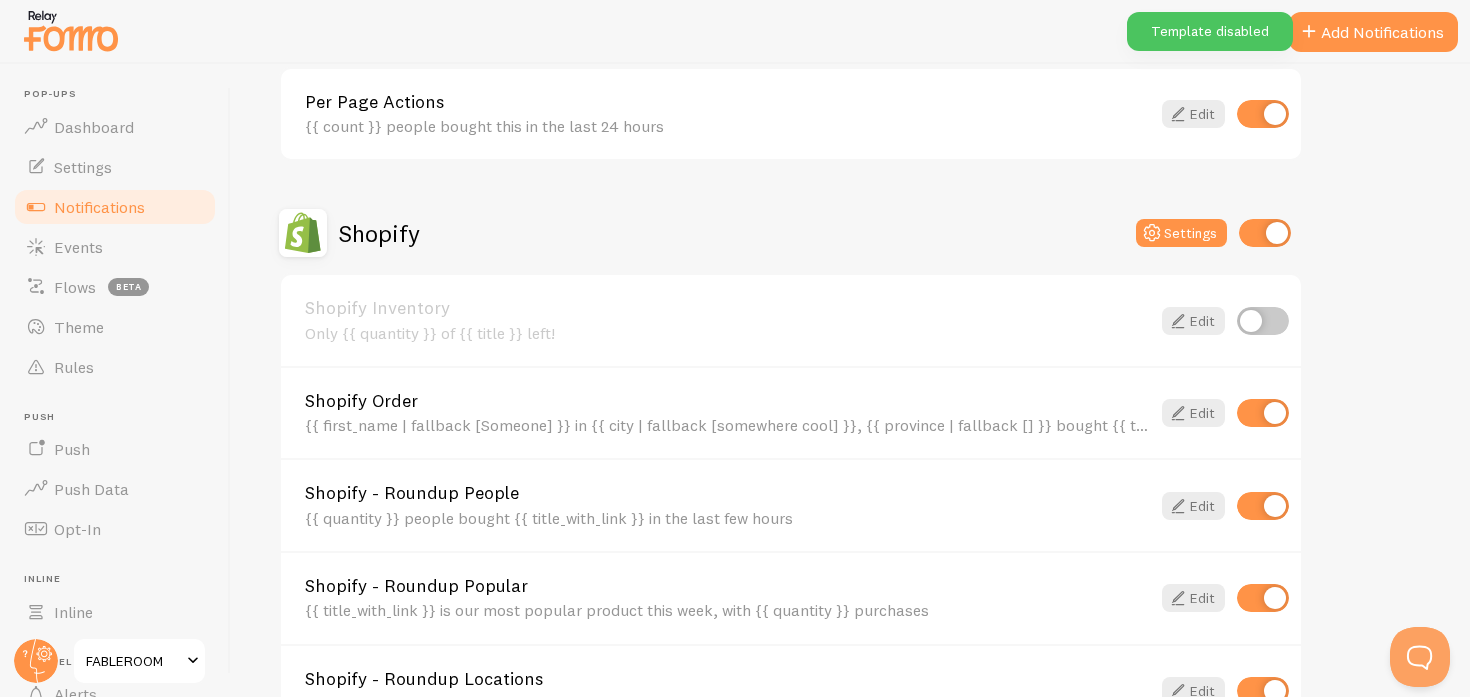 scroll, scrollTop: 807, scrollLeft: 0, axis: vertical 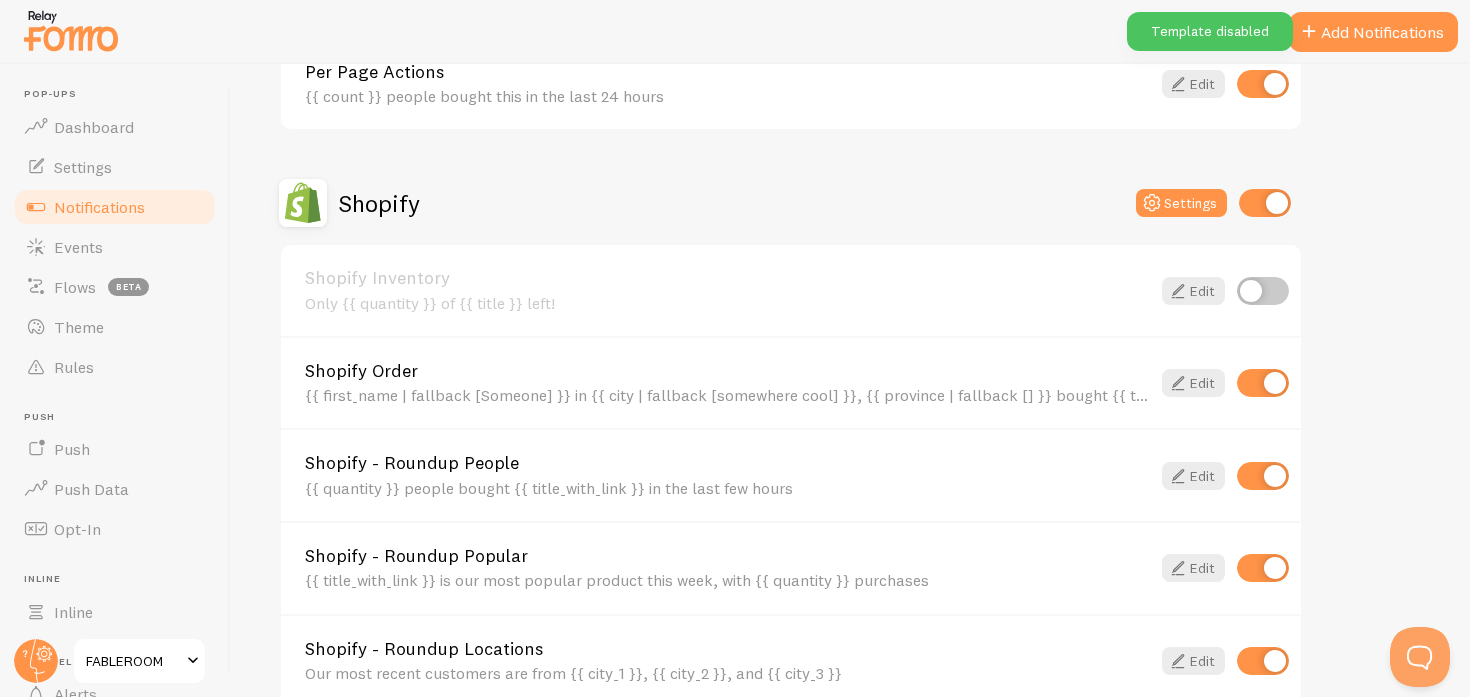 click at bounding box center (1263, 383) 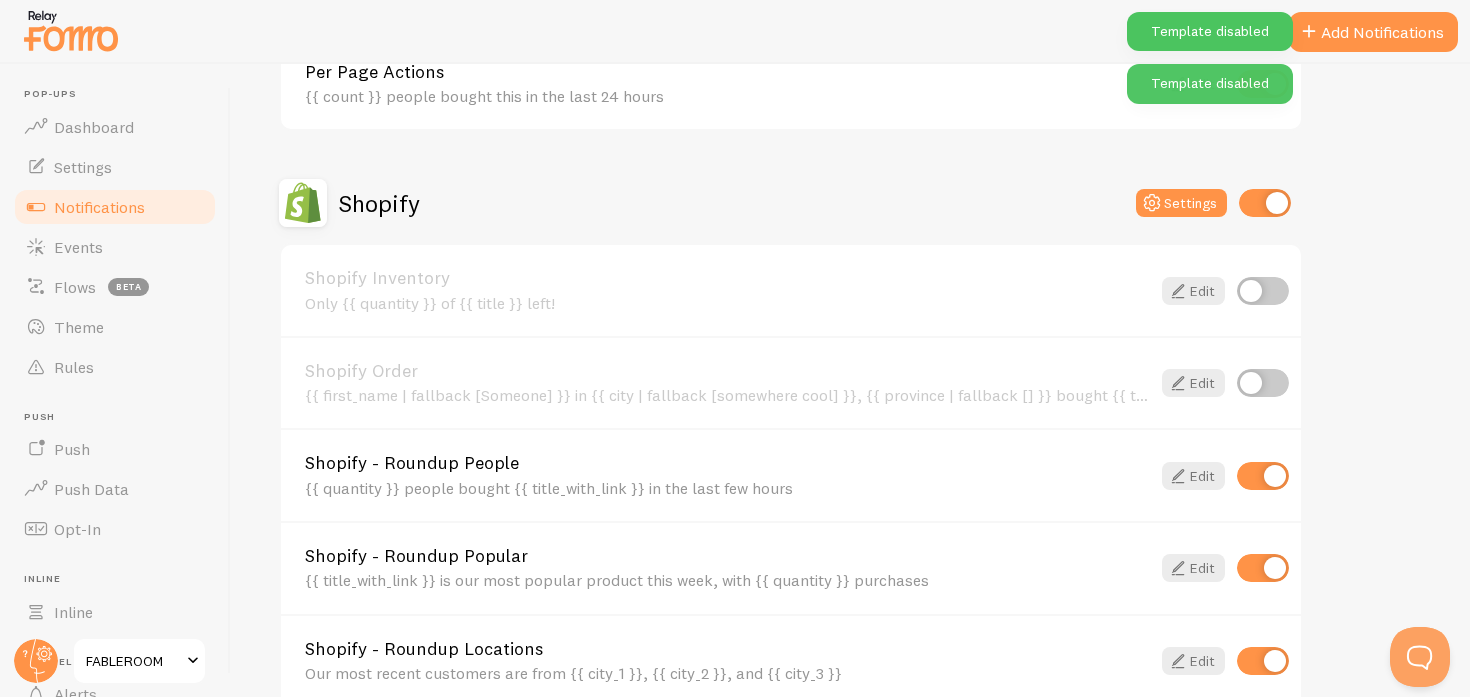 scroll, scrollTop: 879, scrollLeft: 0, axis: vertical 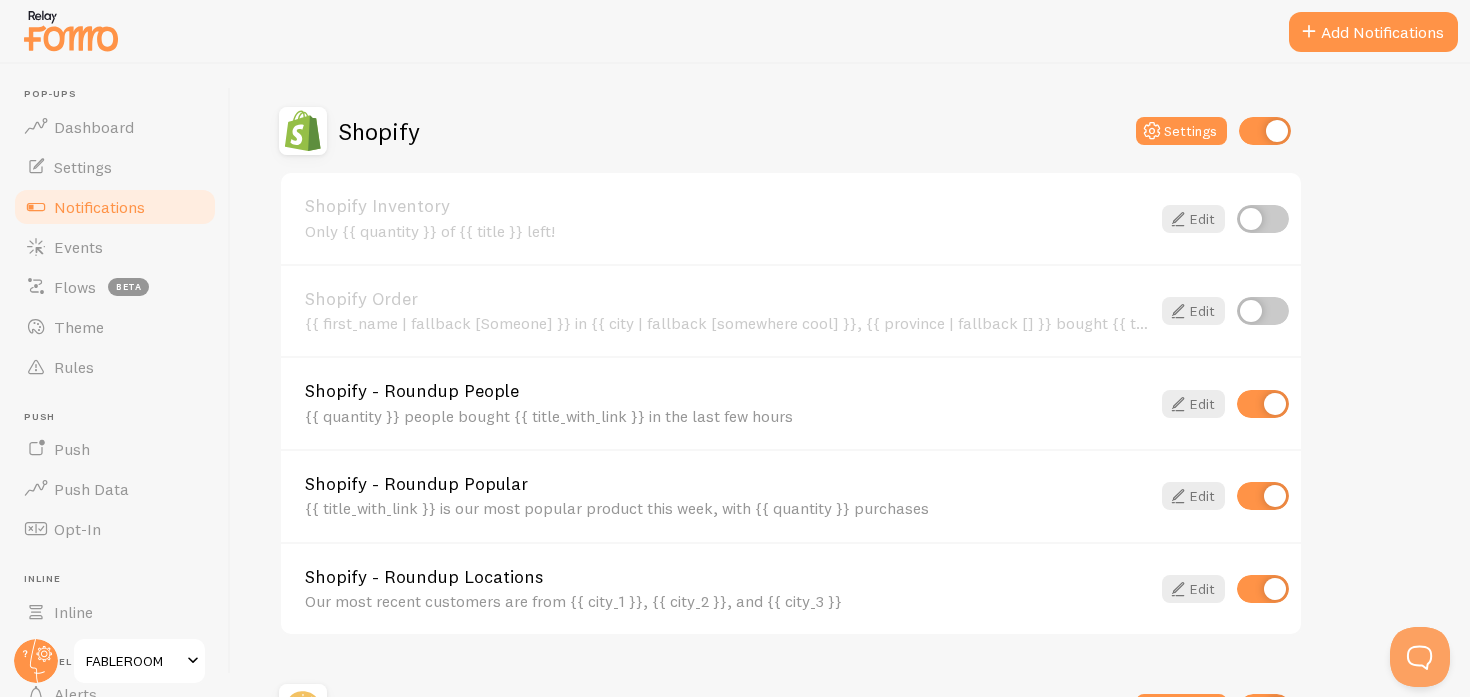 click at bounding box center [1263, 496] 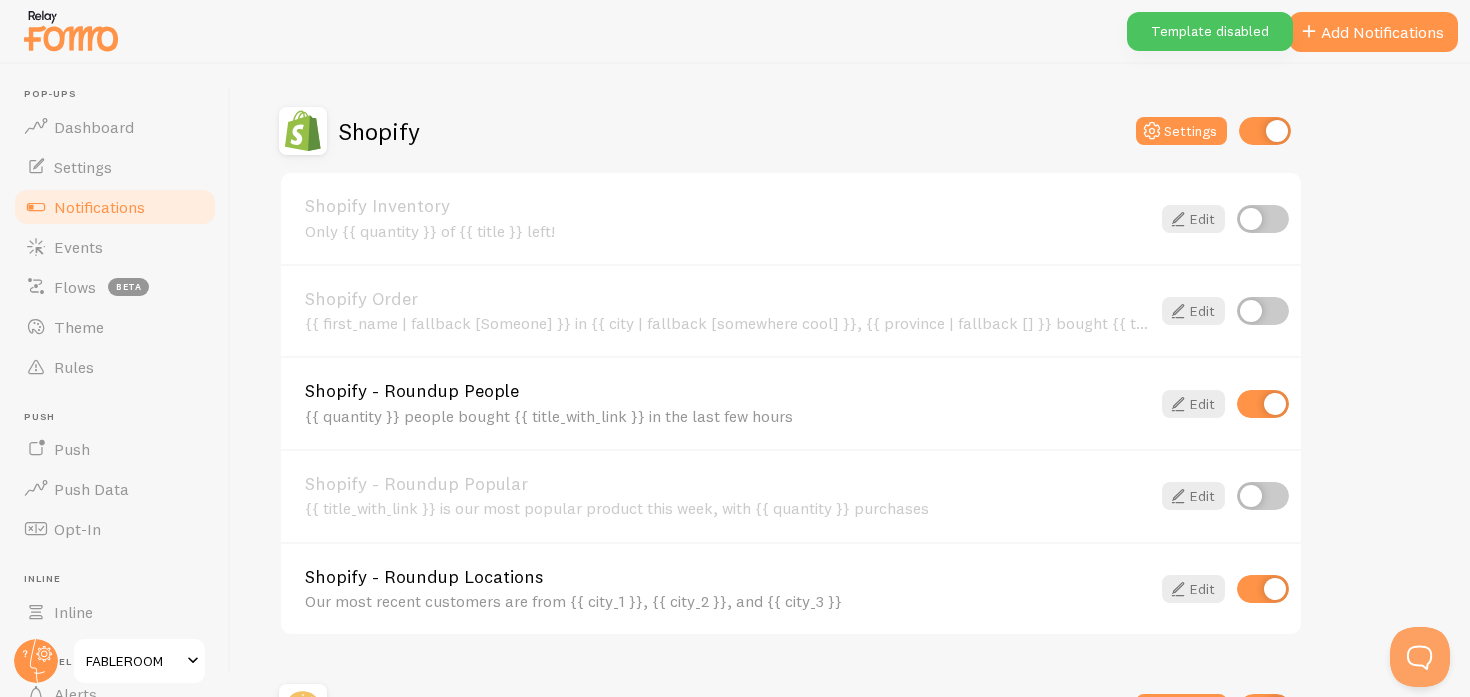 click at bounding box center [1263, 589] 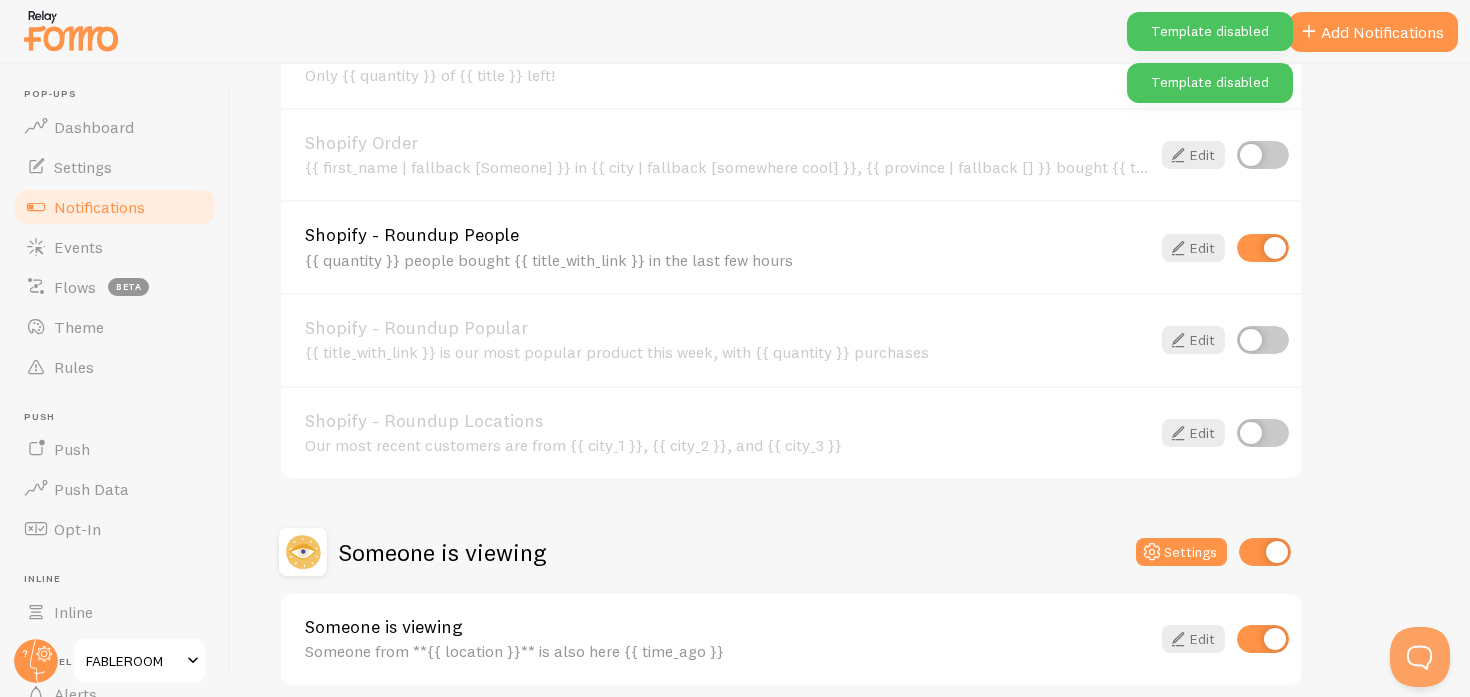 scroll, scrollTop: 1121, scrollLeft: 0, axis: vertical 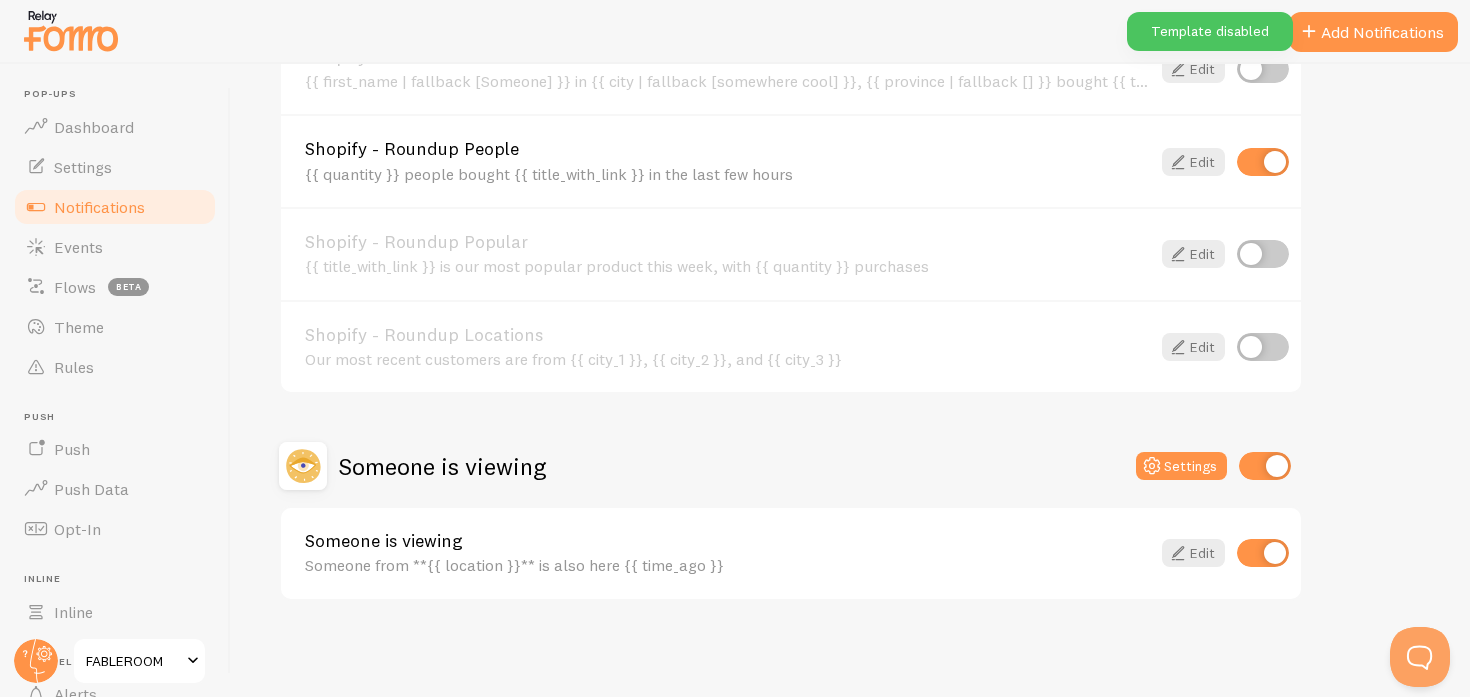 click at bounding box center (1263, 553) 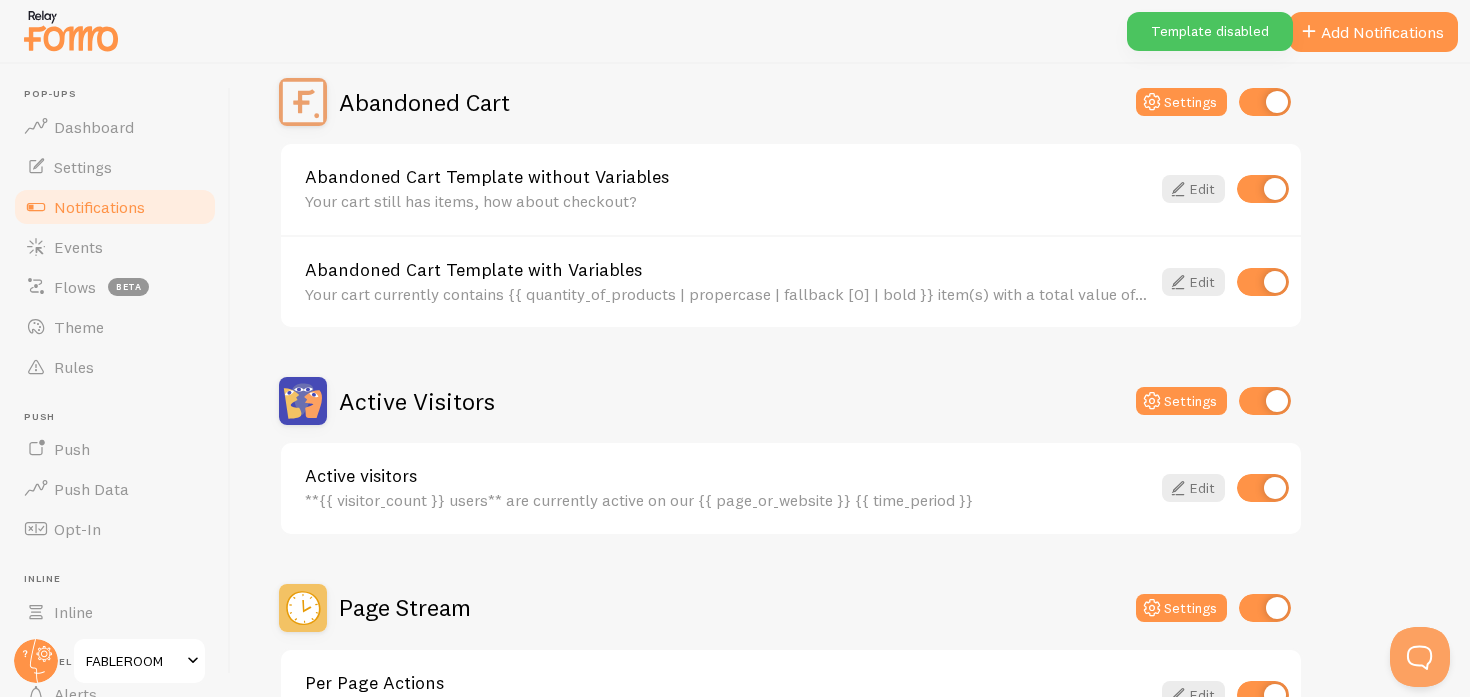 scroll, scrollTop: 0, scrollLeft: 0, axis: both 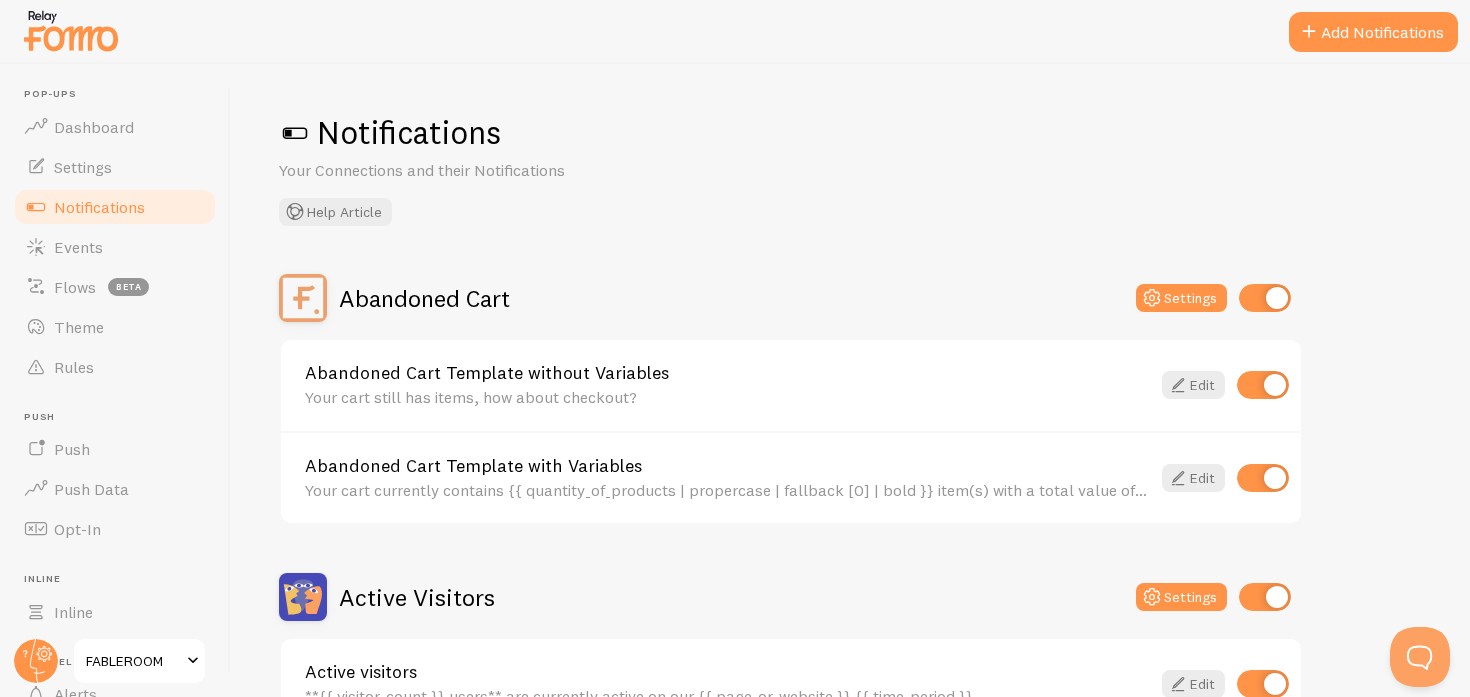 click at bounding box center (1263, 478) 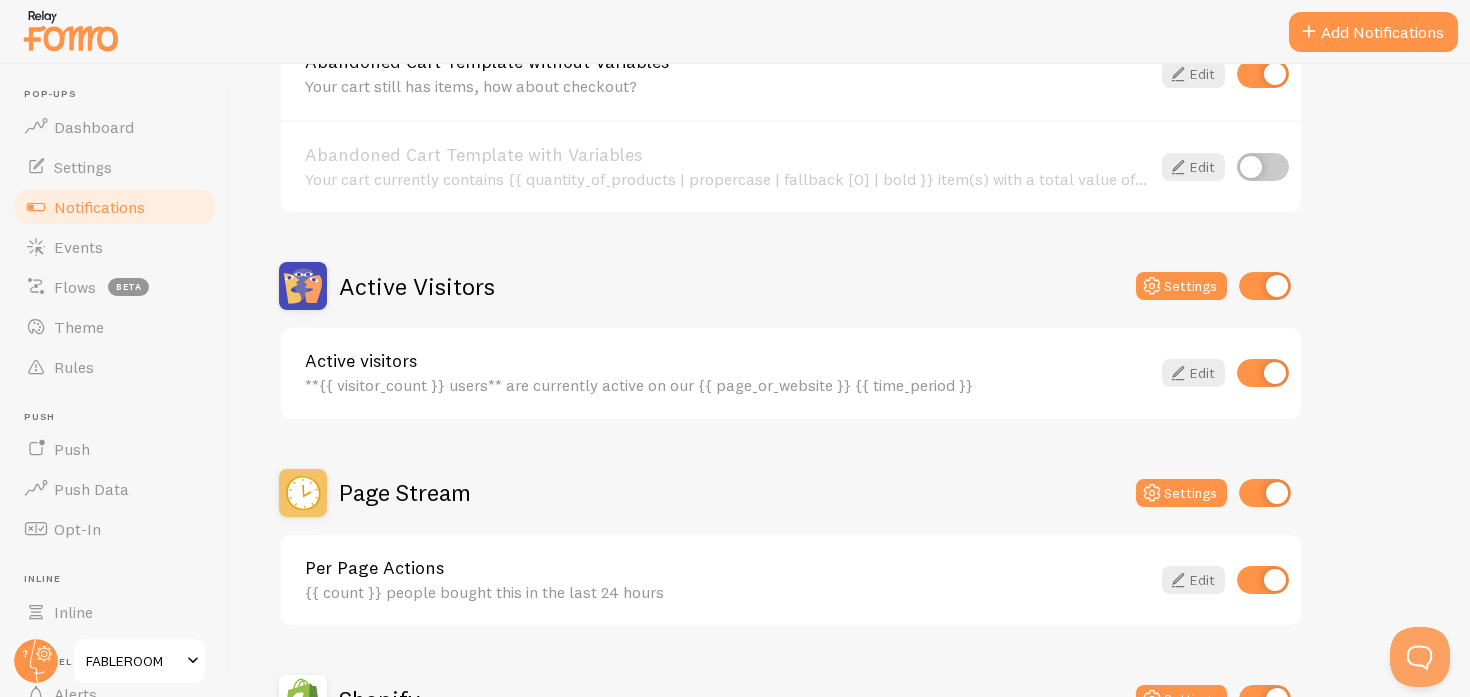 scroll, scrollTop: 314, scrollLeft: 0, axis: vertical 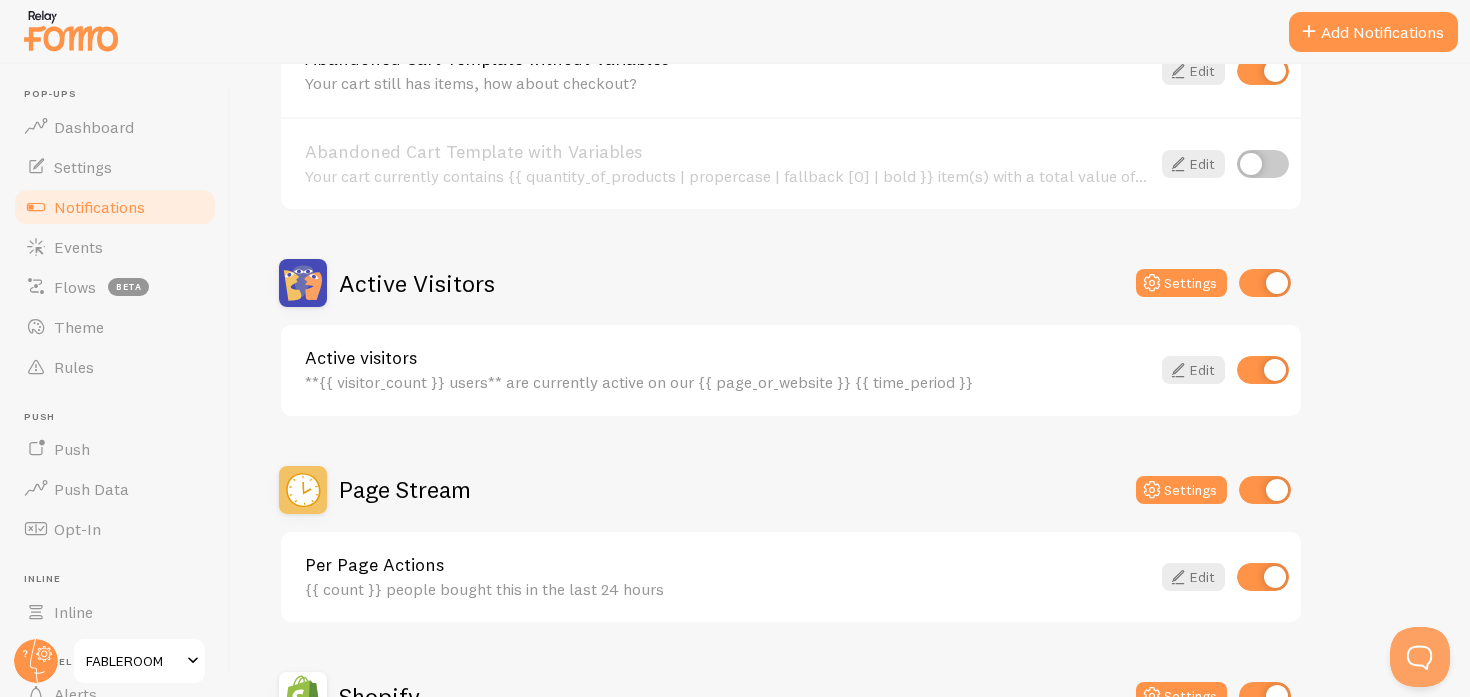 click at bounding box center (1263, 370) 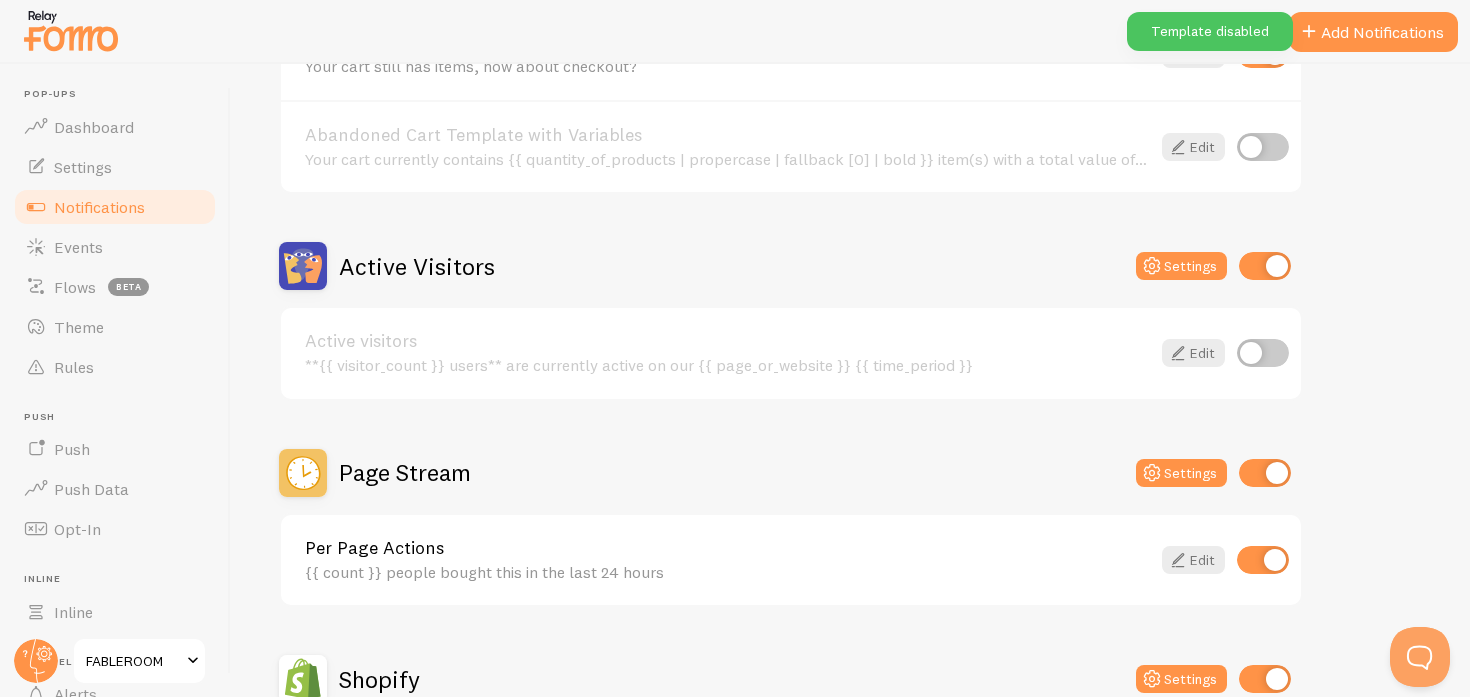 scroll, scrollTop: 336, scrollLeft: 0, axis: vertical 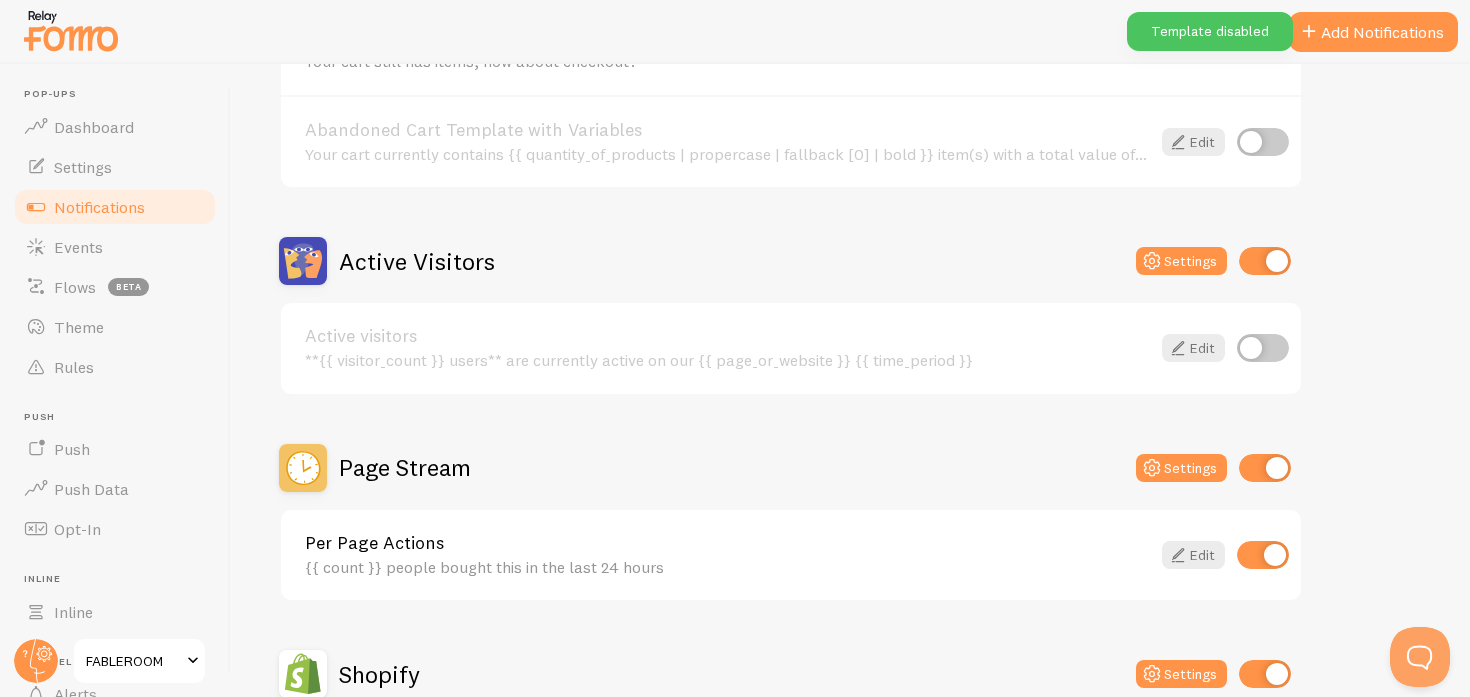 click at bounding box center (1263, 348) 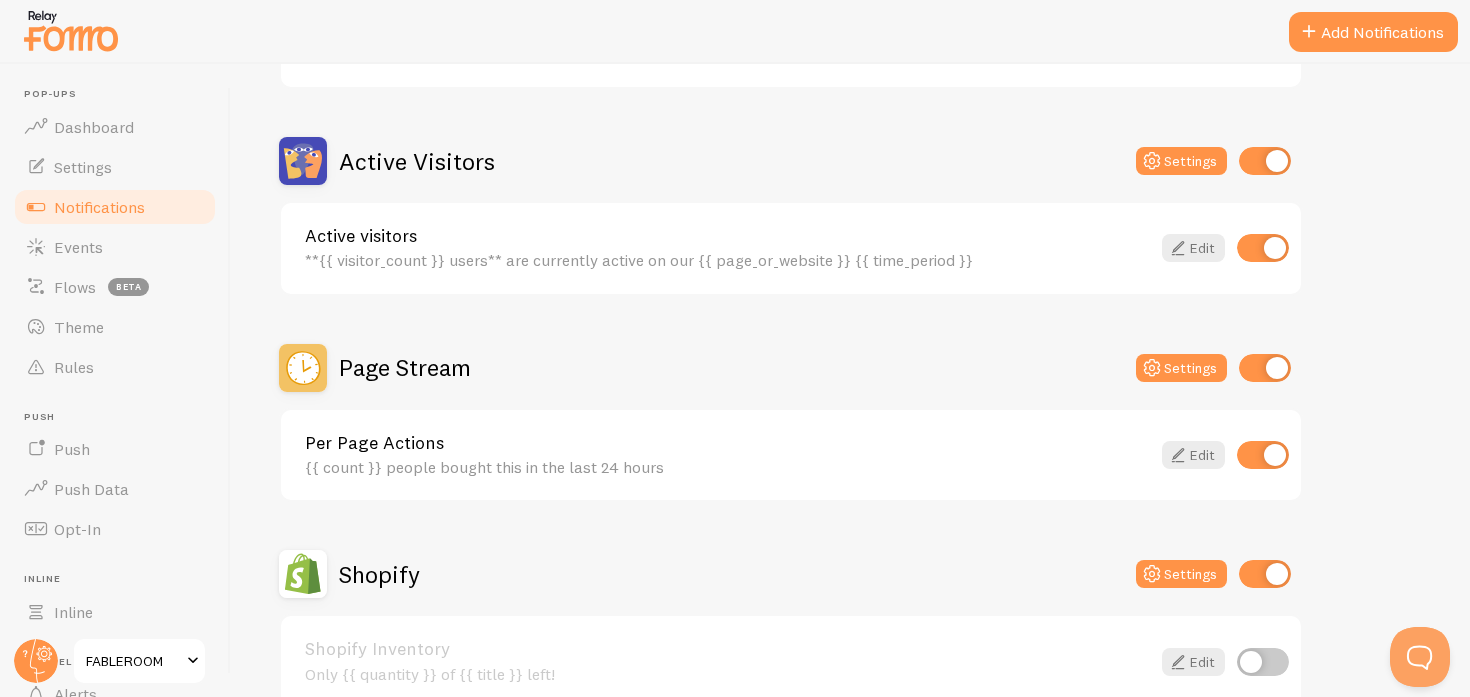 scroll, scrollTop: 413, scrollLeft: 0, axis: vertical 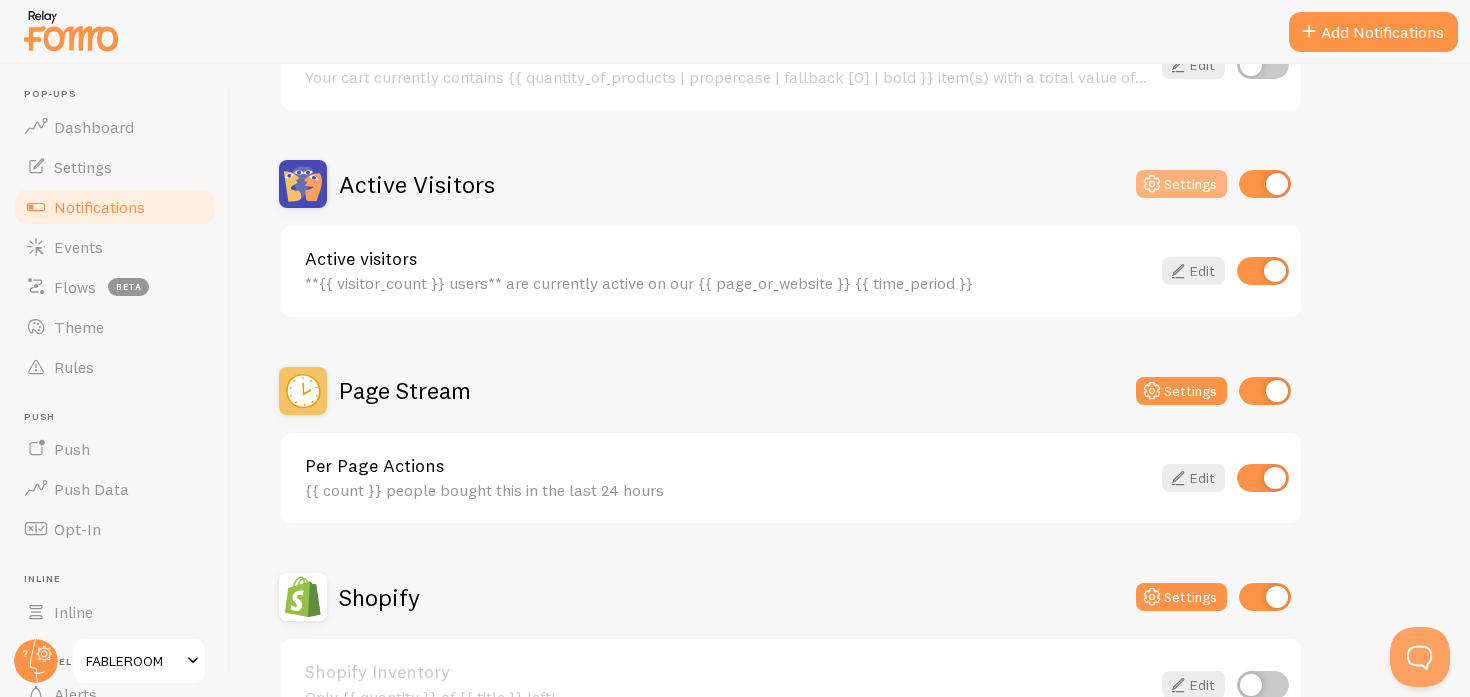 click at bounding box center [1152, 184] 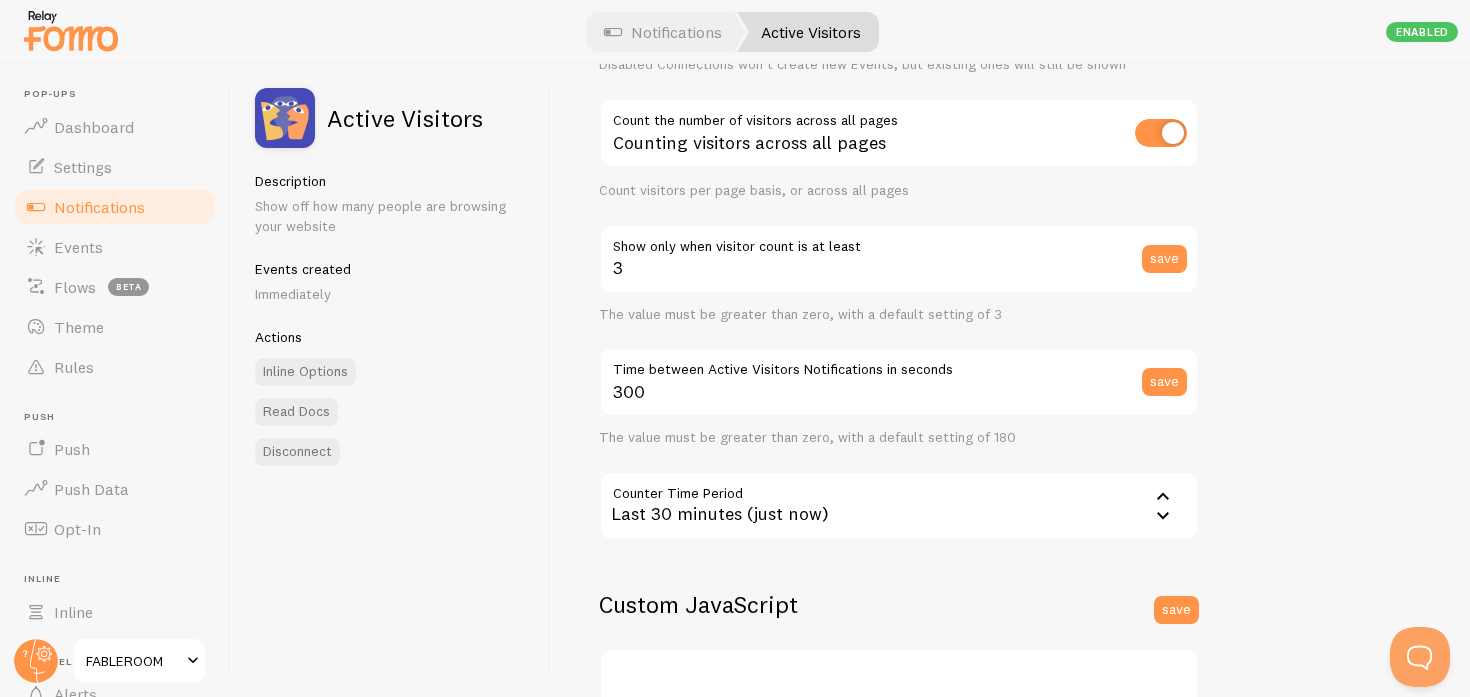 scroll, scrollTop: 209, scrollLeft: 0, axis: vertical 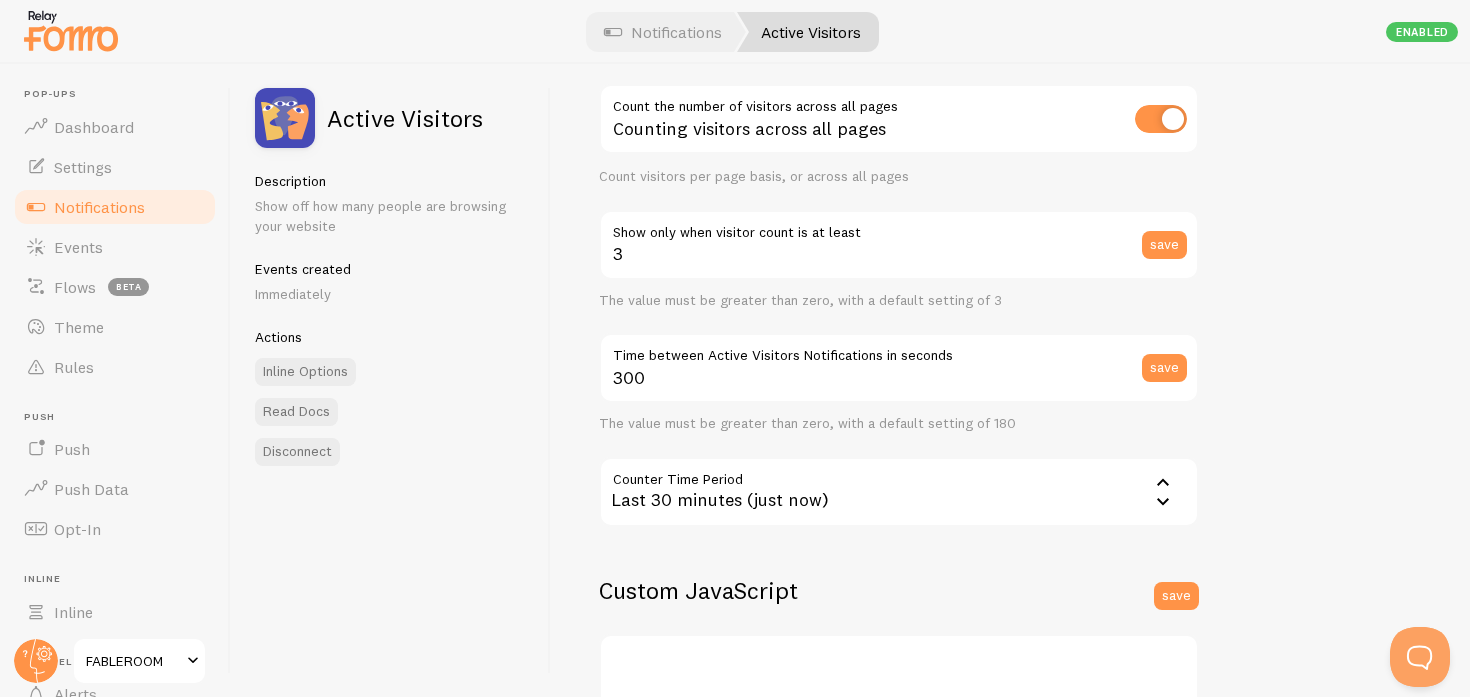 click on "Last 30 minutes (just now)" at bounding box center [899, 492] 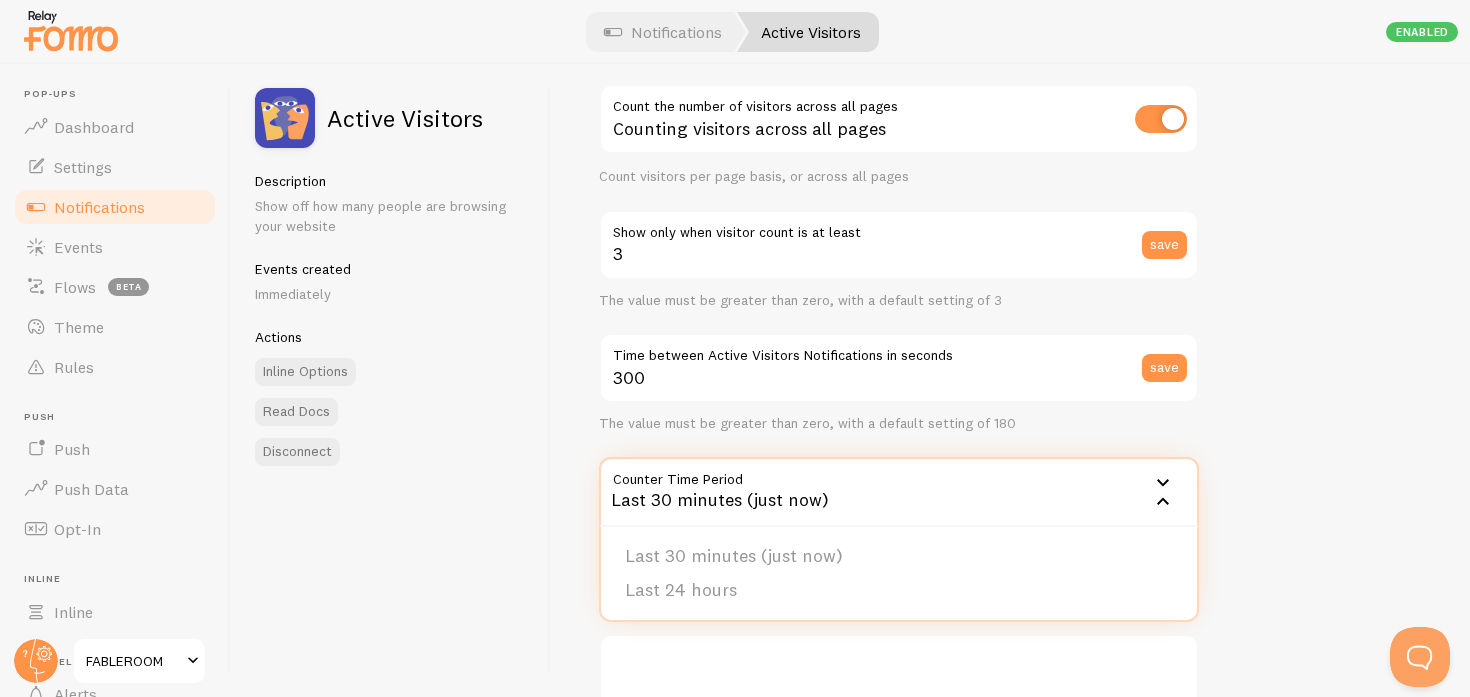 click on "Active Visitors
Description
Show off how many people are browsing your website
Events created
Immediately
Actions
Inline Options
Read Docs
Disconnect" at bounding box center [391, 380] 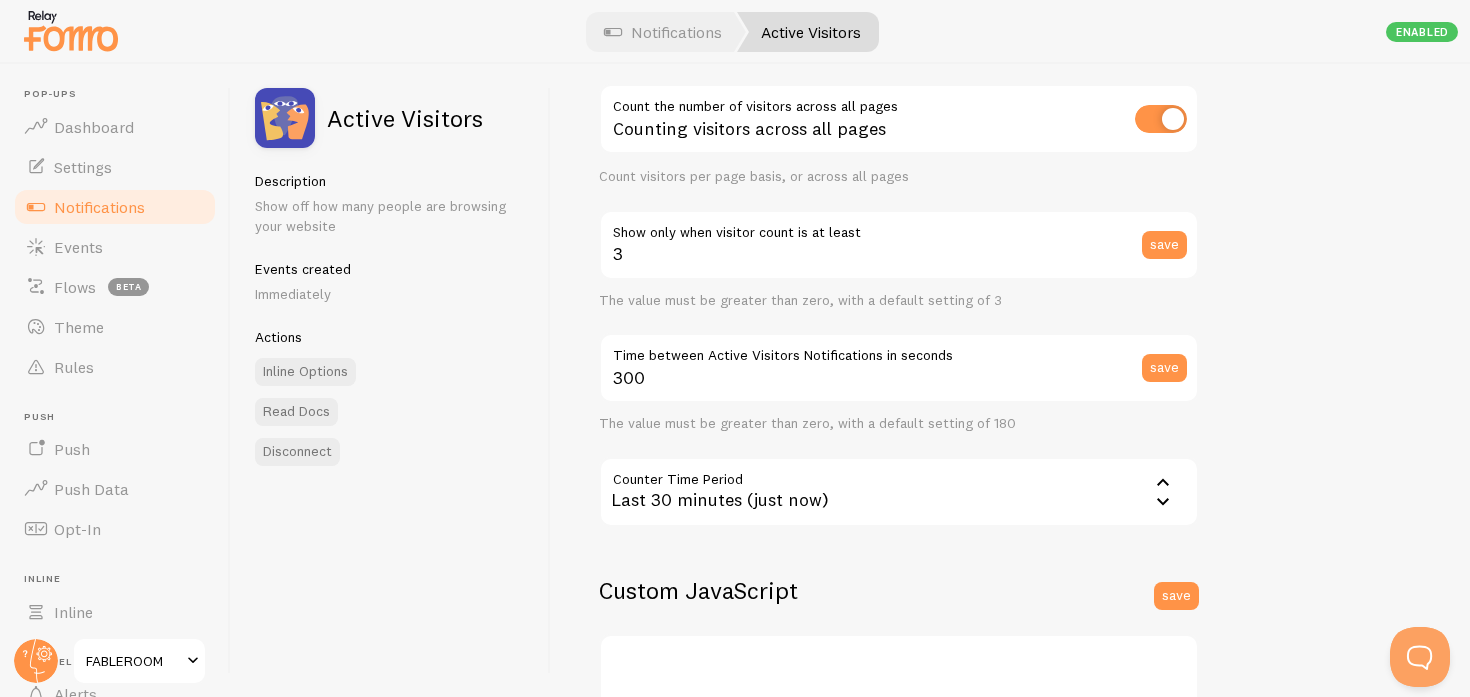 click on "Last 30 minutes (just now)" at bounding box center [899, 492] 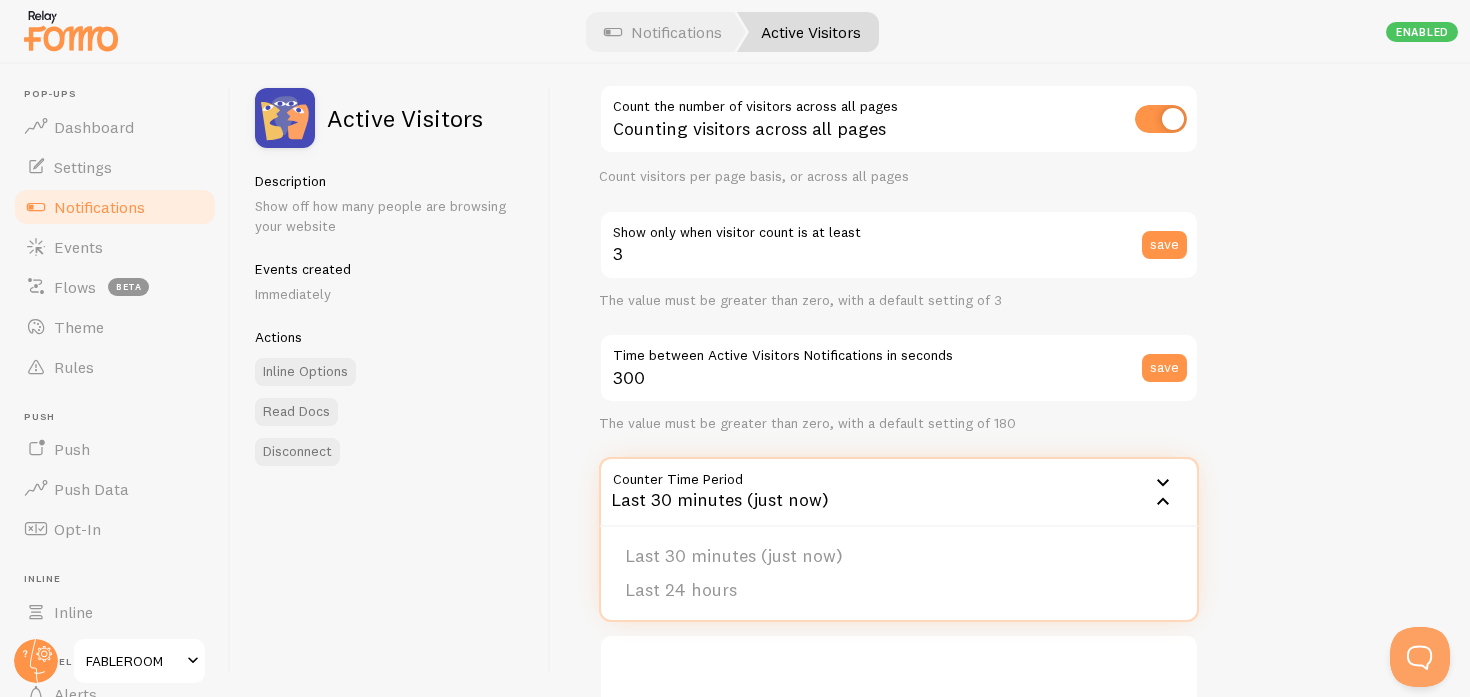 click on "Active Visitors
Description
Show off how many people are browsing your website
Events created
Immediately
Actions
Inline Options
Read Docs
Disconnect" at bounding box center (391, 380) 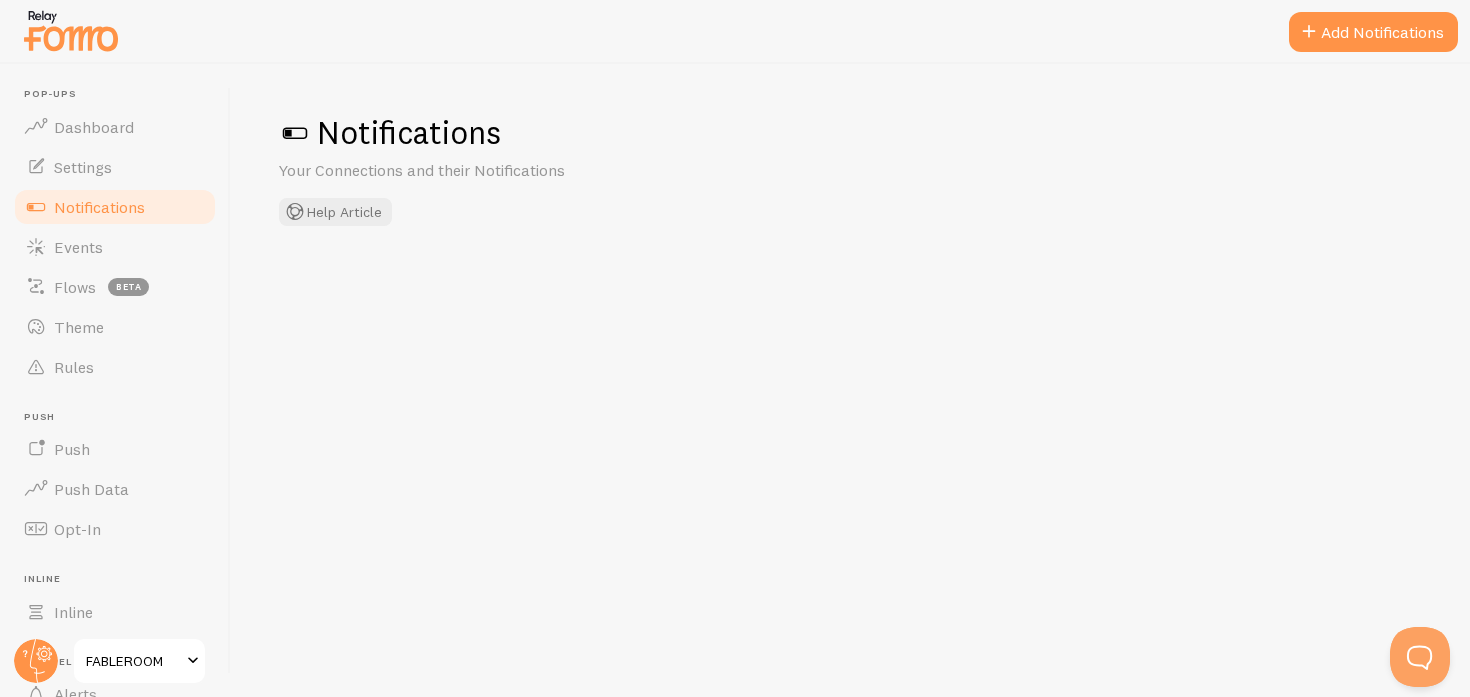 checkbox on "false" 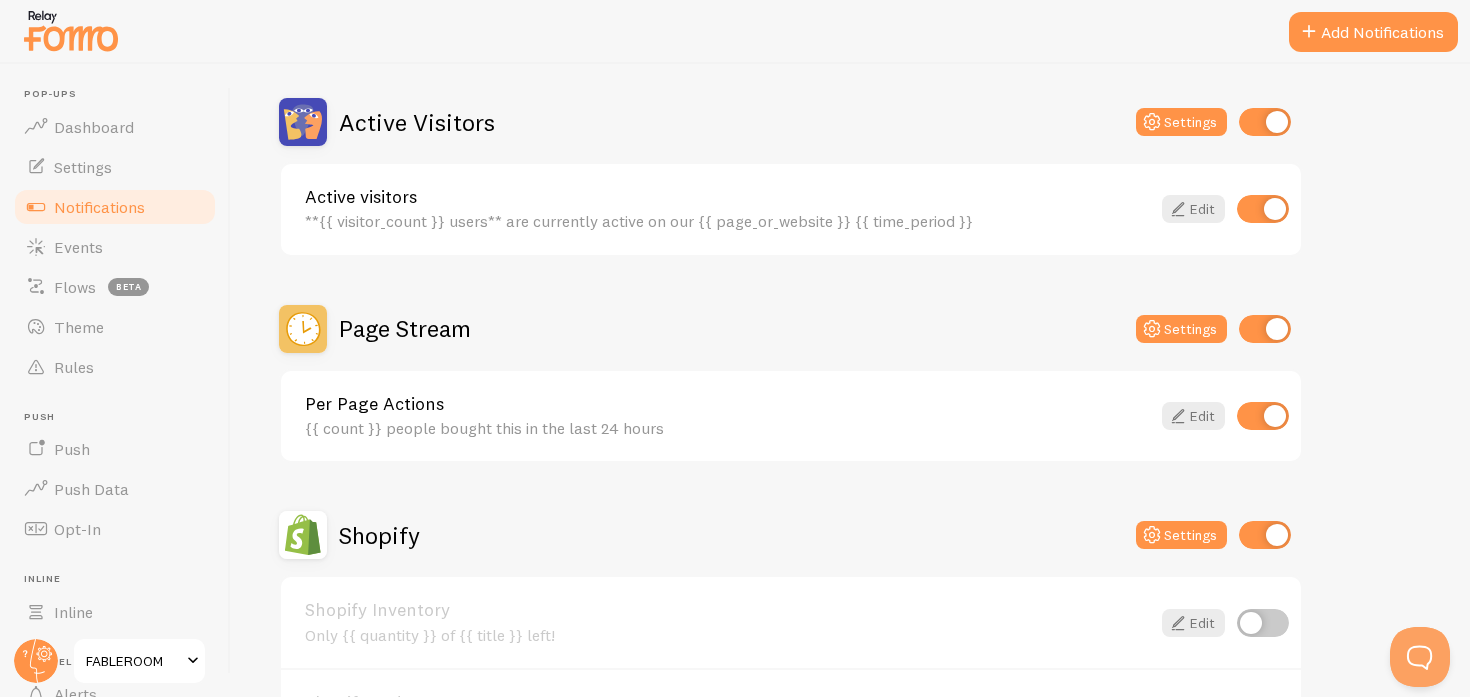 scroll, scrollTop: 307, scrollLeft: 0, axis: vertical 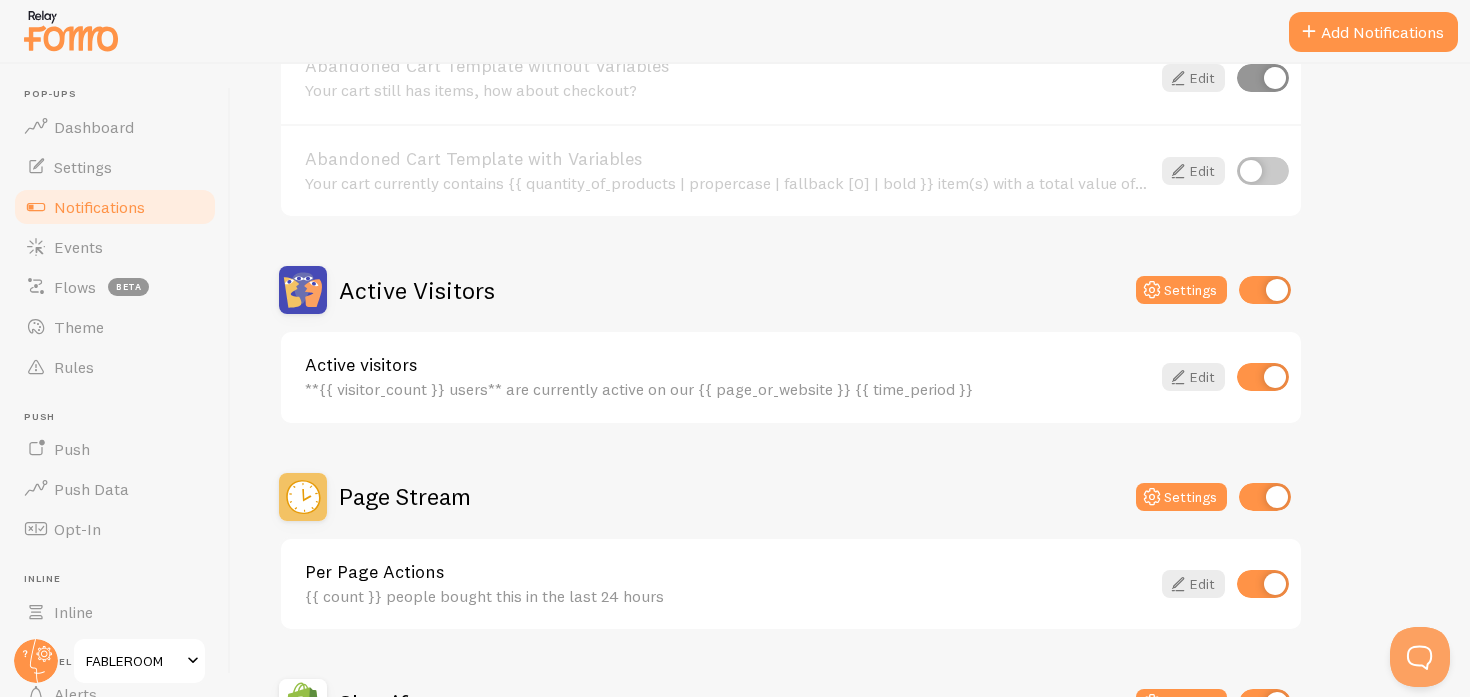 click on "Notifications
Your Connections and their Notifications
Help Article
Abandoned Cart
Disabled
Settings
Abandoned Cart Template without Variables
Your cart still has items, how about checkout?
Edit
Abandoned Cart Template with Variables
Your cart currently contains {{ quantity_of_products | propercase | fallback [0] | bold }} item(s) with a total value of {{ cart_amount_with_currency | propercase | fallback [0] | bold }}.
Edit
Active Visitors
Settings
Active visitors
Edit
Per Page Actions" at bounding box center (850, 380) 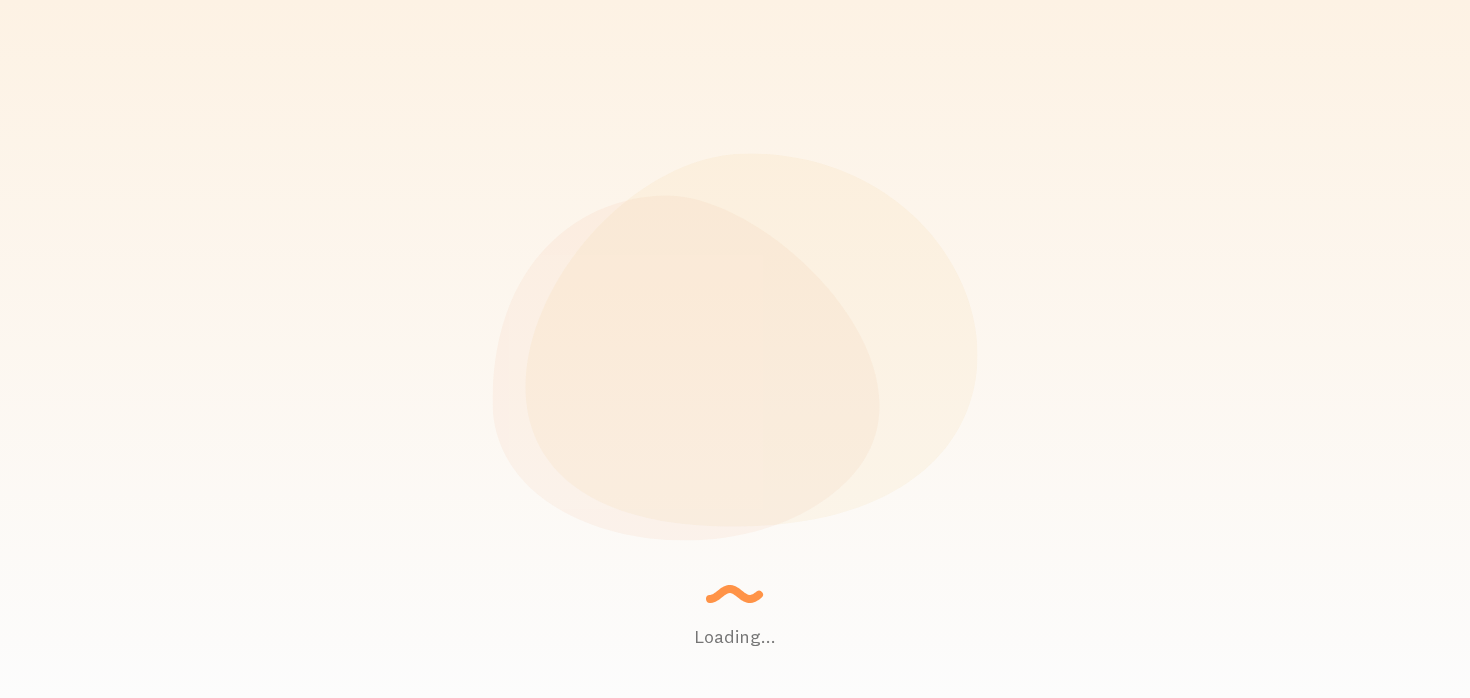 scroll, scrollTop: 0, scrollLeft: 0, axis: both 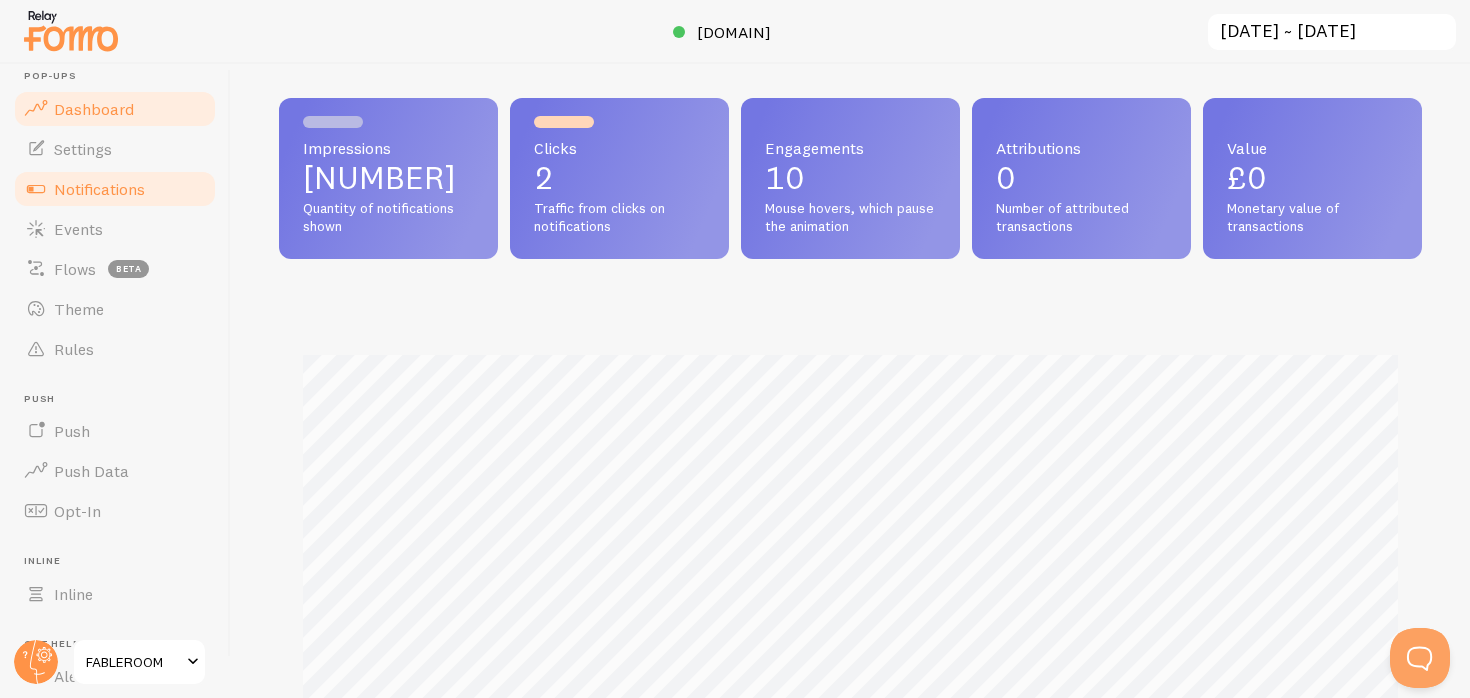click on "Notifications" at bounding box center [99, 189] 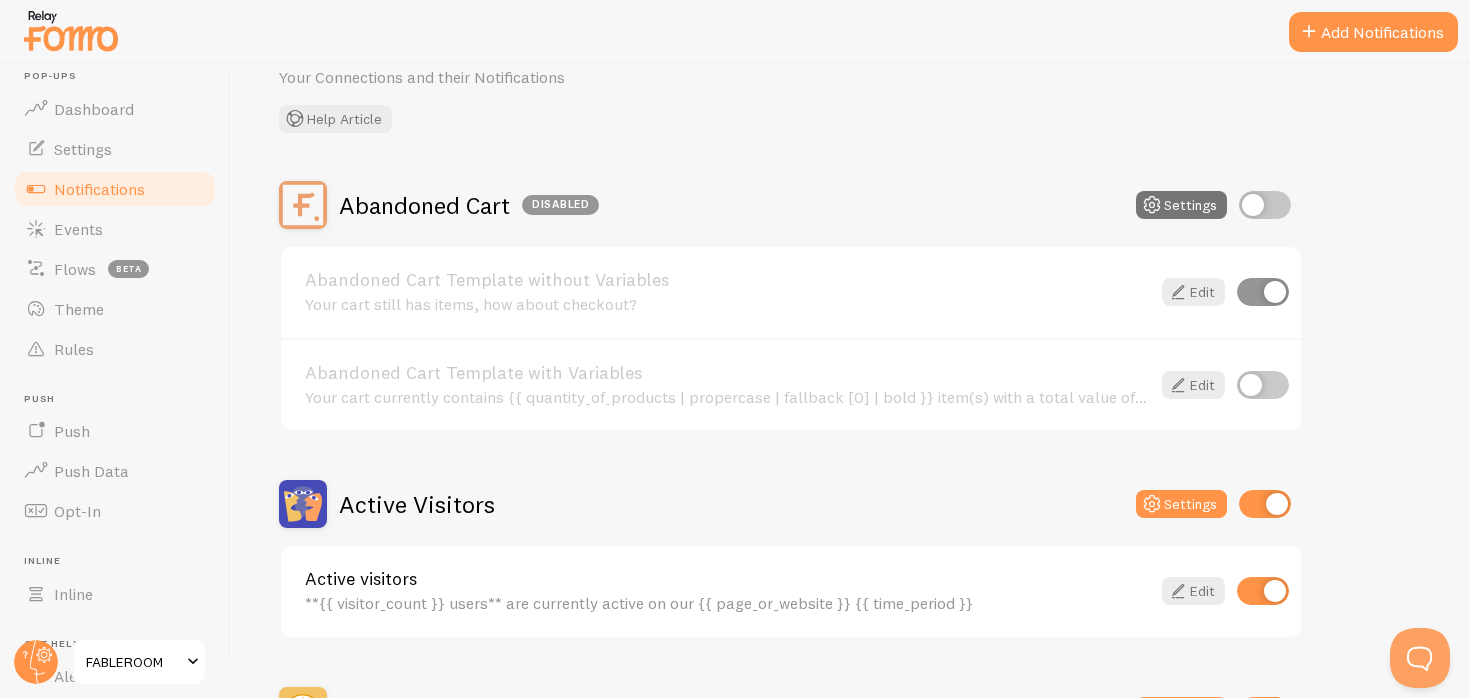 scroll, scrollTop: 0, scrollLeft: 0, axis: both 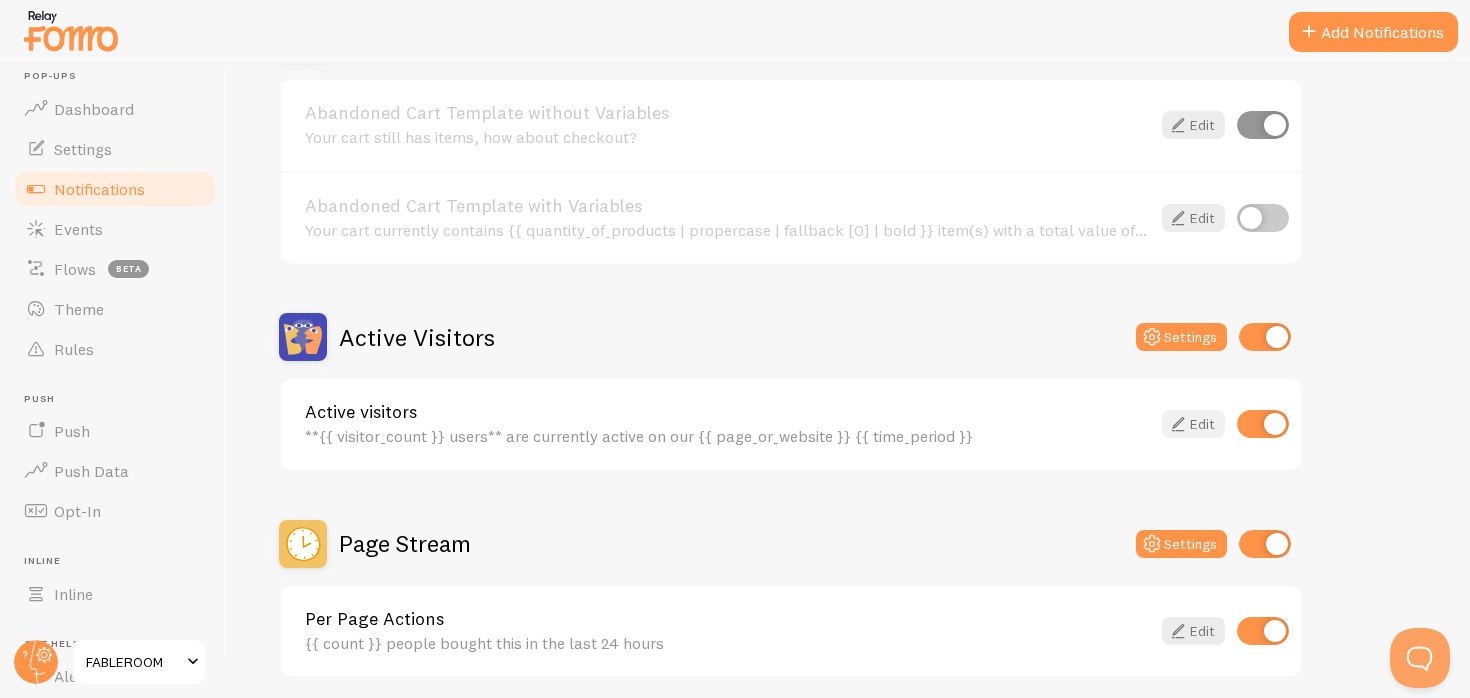 click at bounding box center (1178, 424) 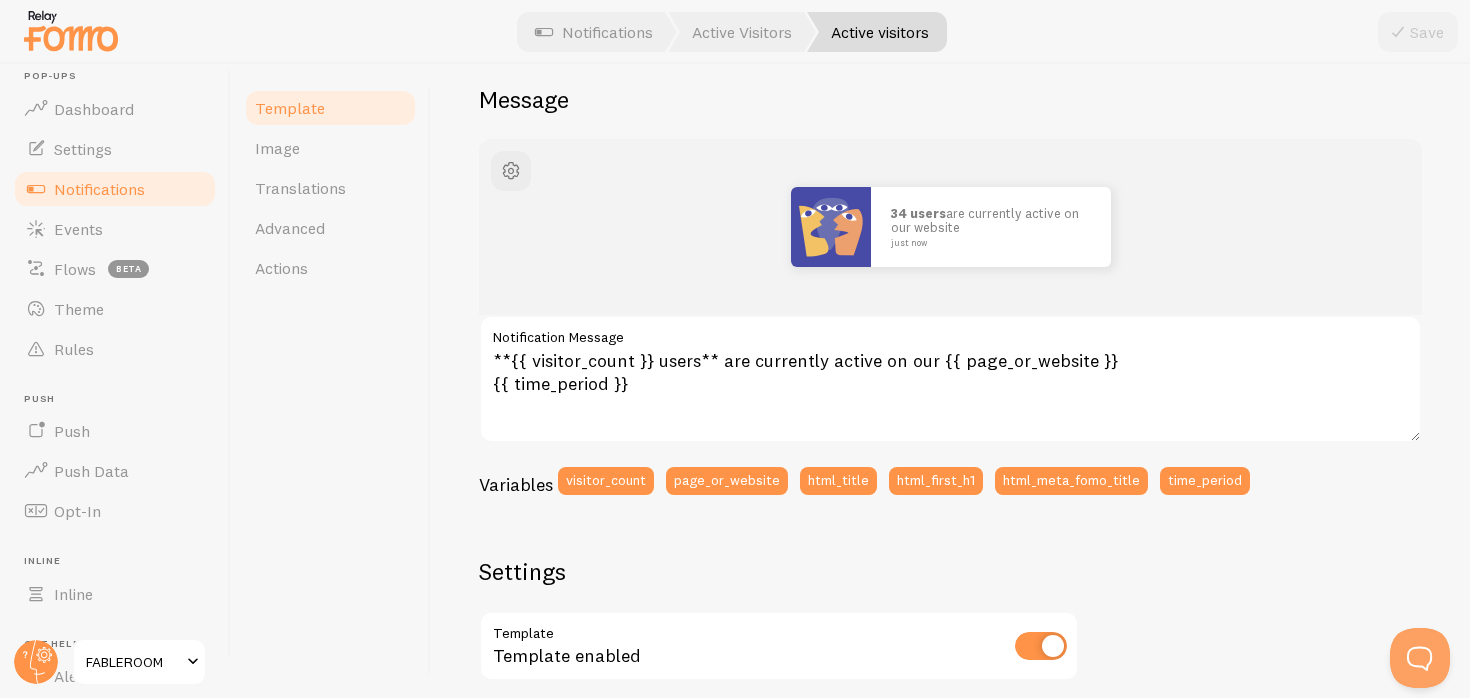 scroll, scrollTop: 112, scrollLeft: 0, axis: vertical 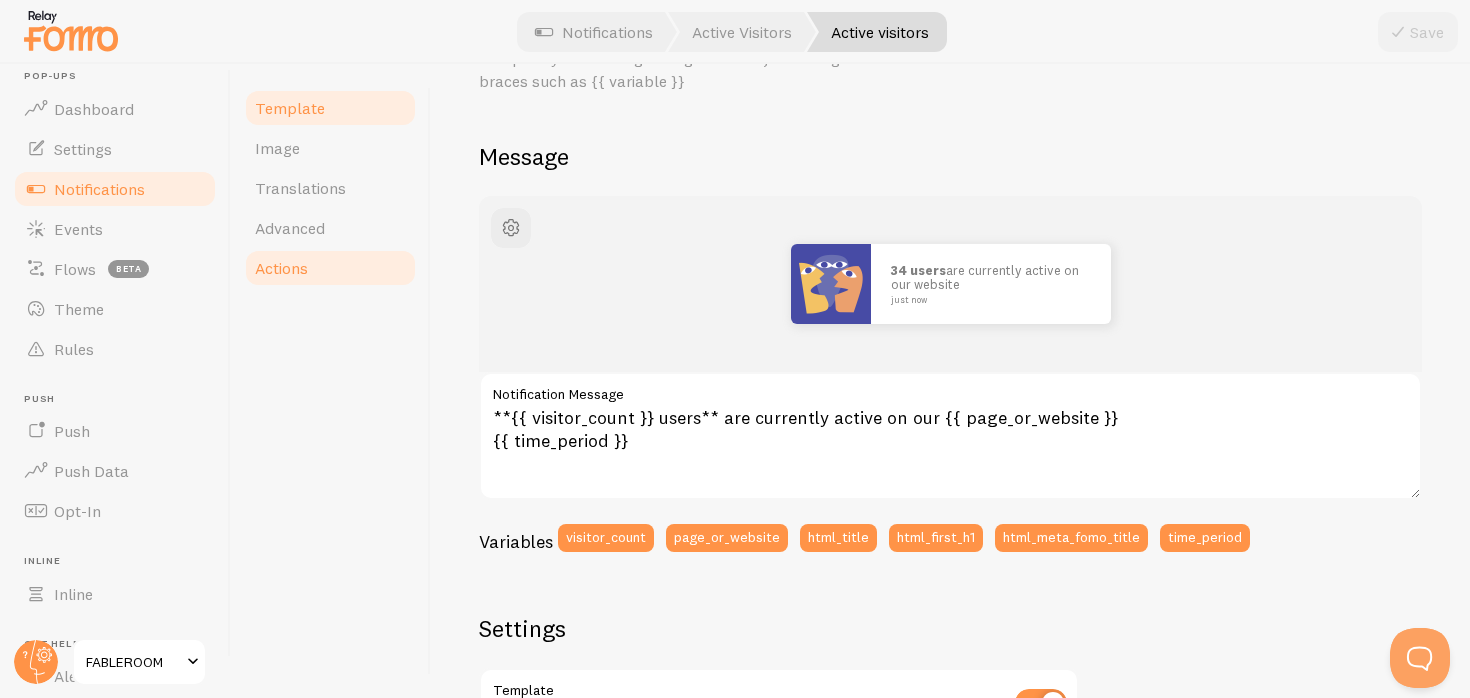click on "Actions" at bounding box center (330, 268) 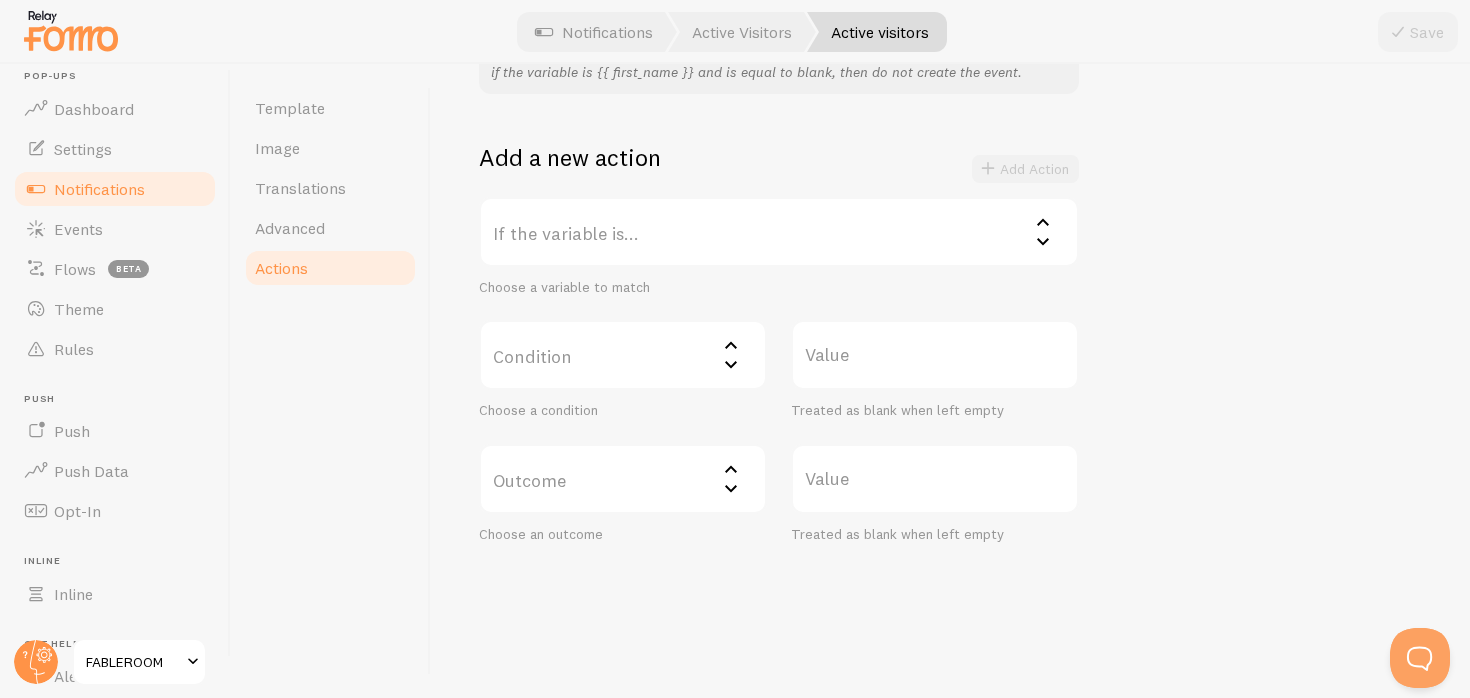 scroll, scrollTop: 341, scrollLeft: 0, axis: vertical 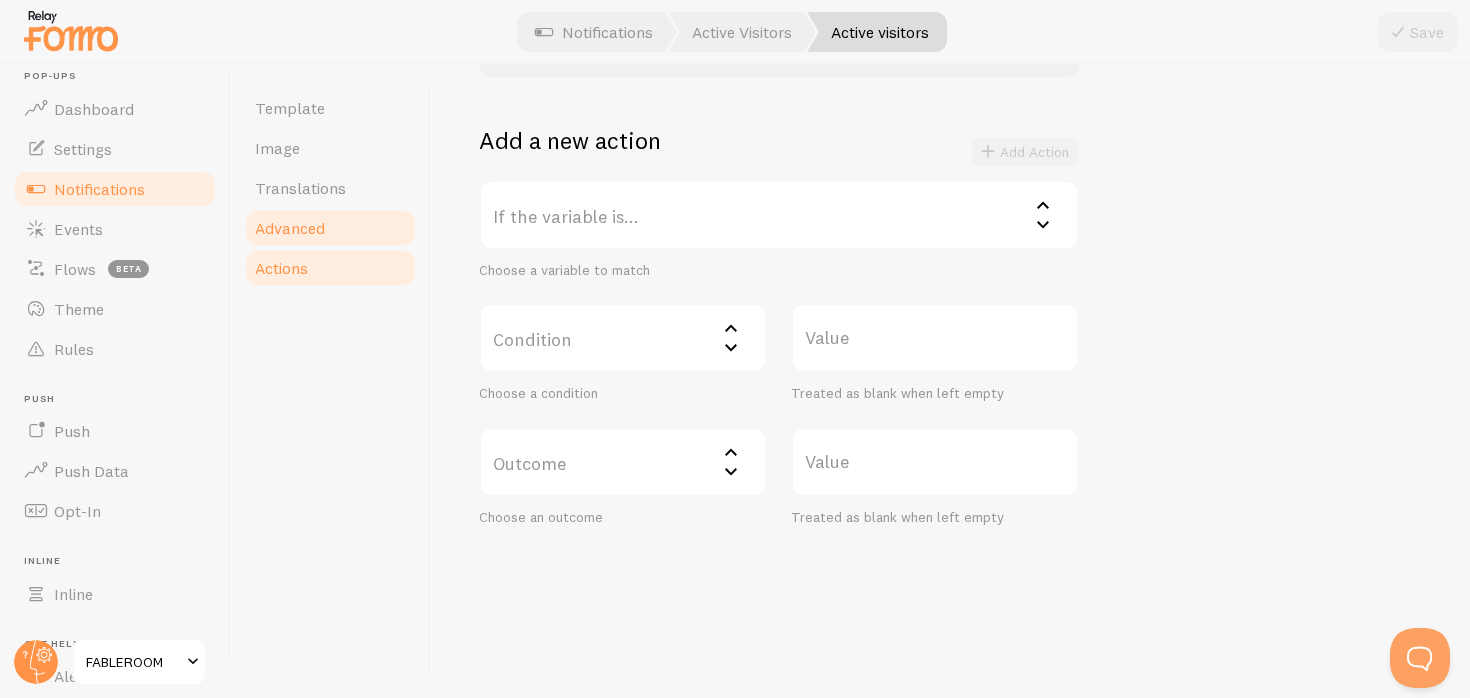 click on "Advanced" at bounding box center (330, 228) 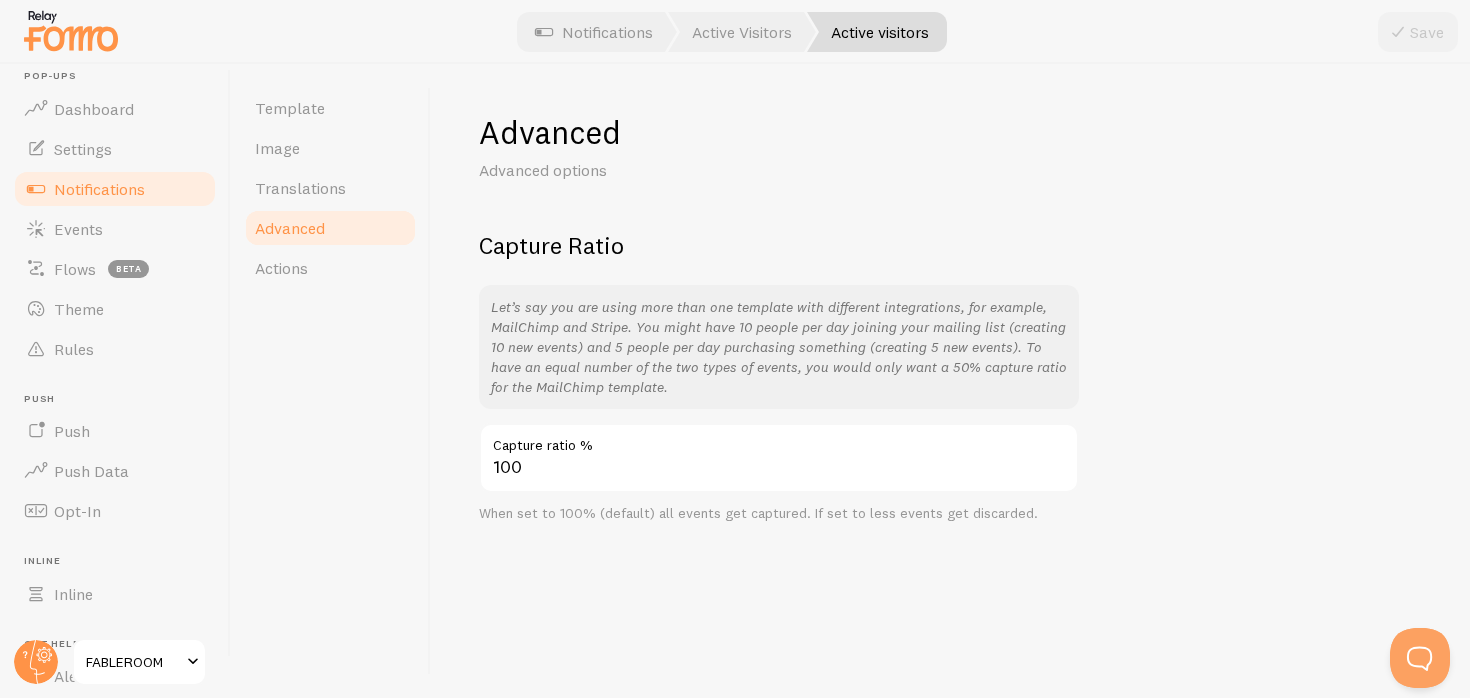 scroll, scrollTop: 0, scrollLeft: 0, axis: both 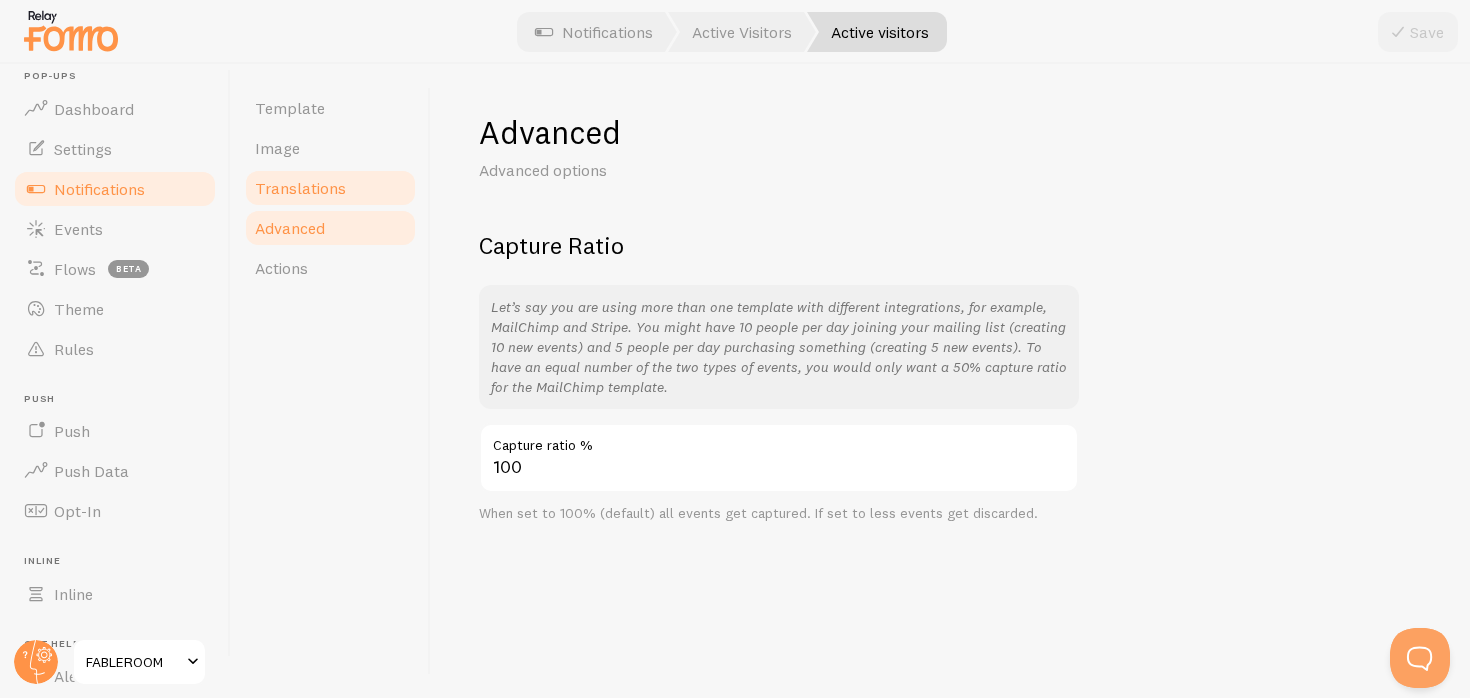 click on "Translations" at bounding box center (330, 188) 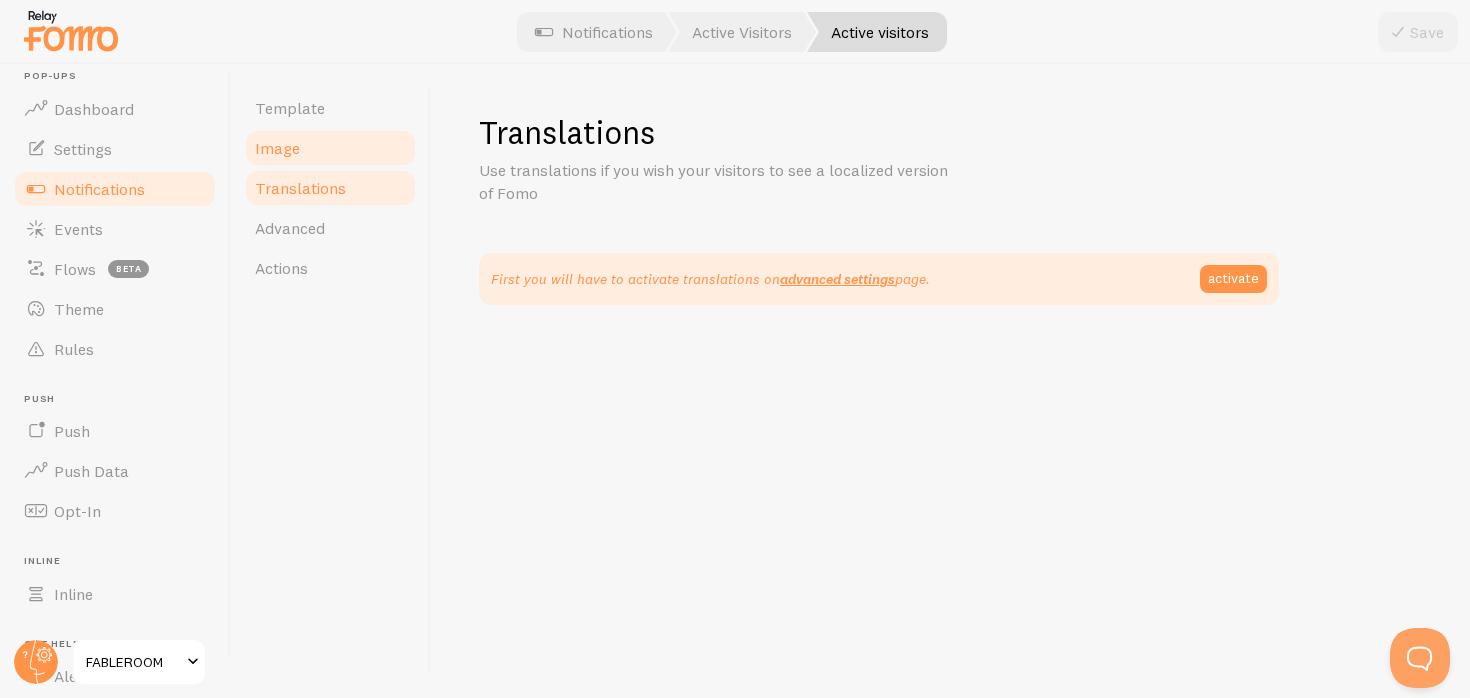click on "Image" at bounding box center (330, 148) 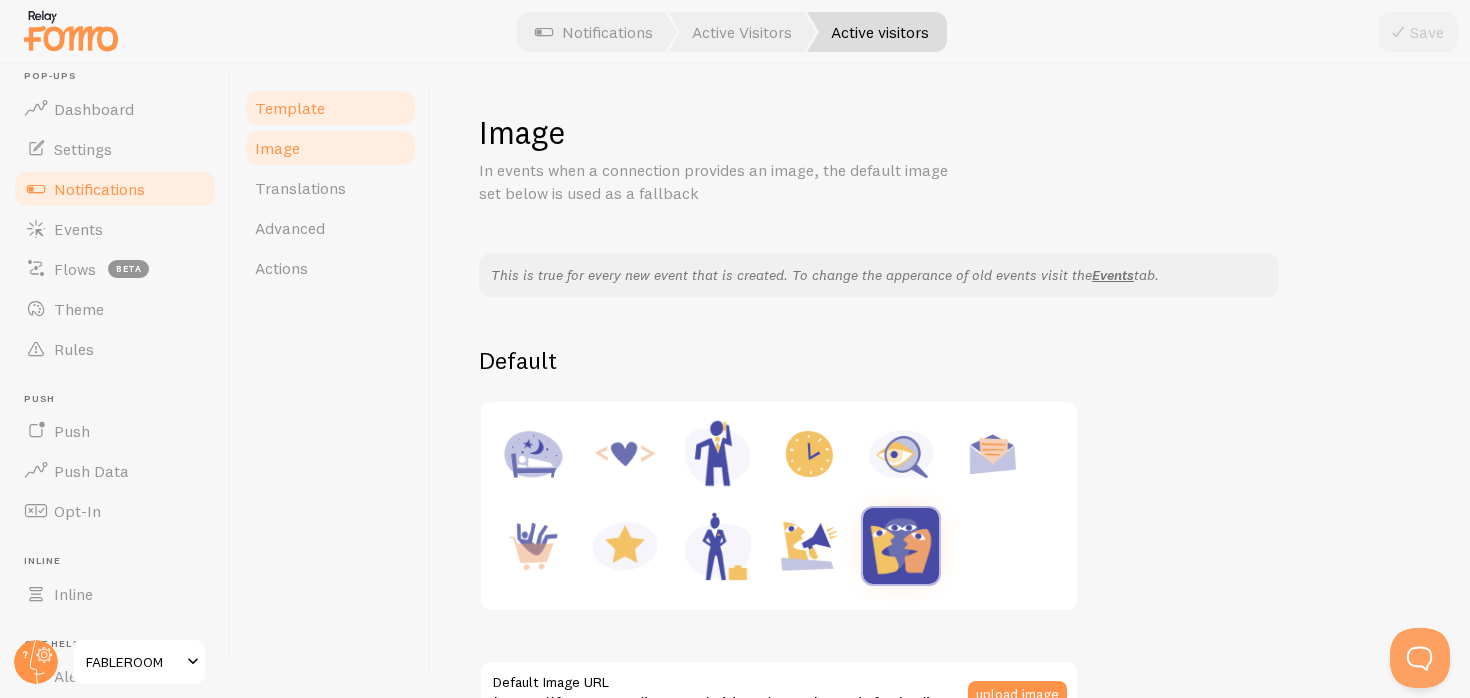click on "Template" at bounding box center (330, 108) 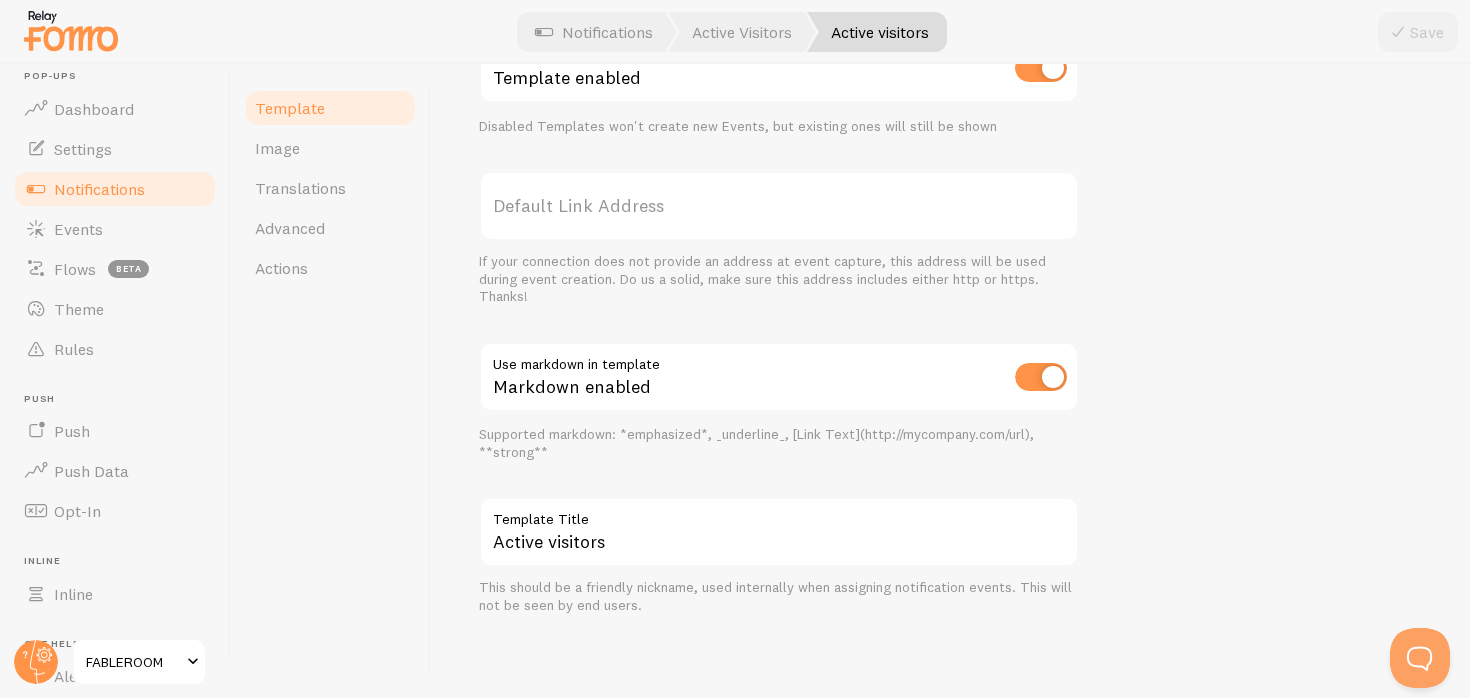 scroll, scrollTop: 640, scrollLeft: 0, axis: vertical 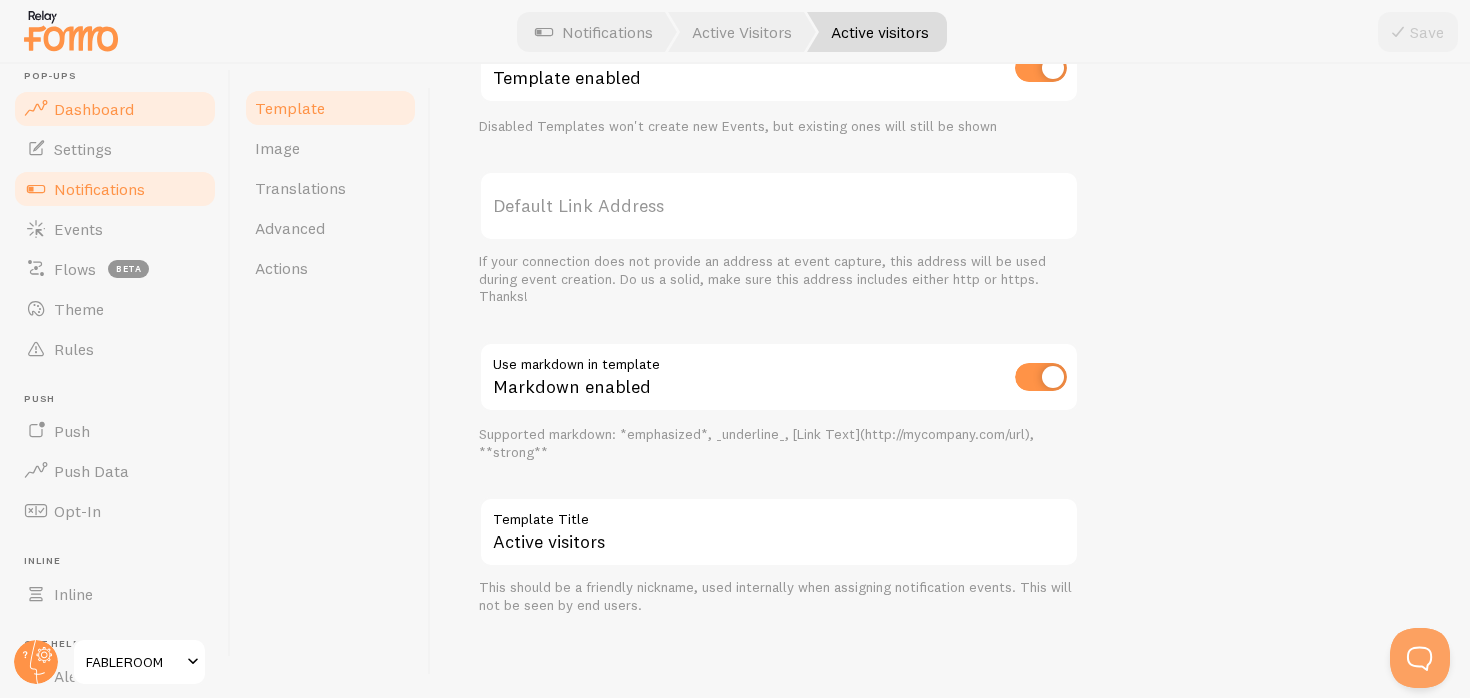 click on "Dashboard" at bounding box center (94, 109) 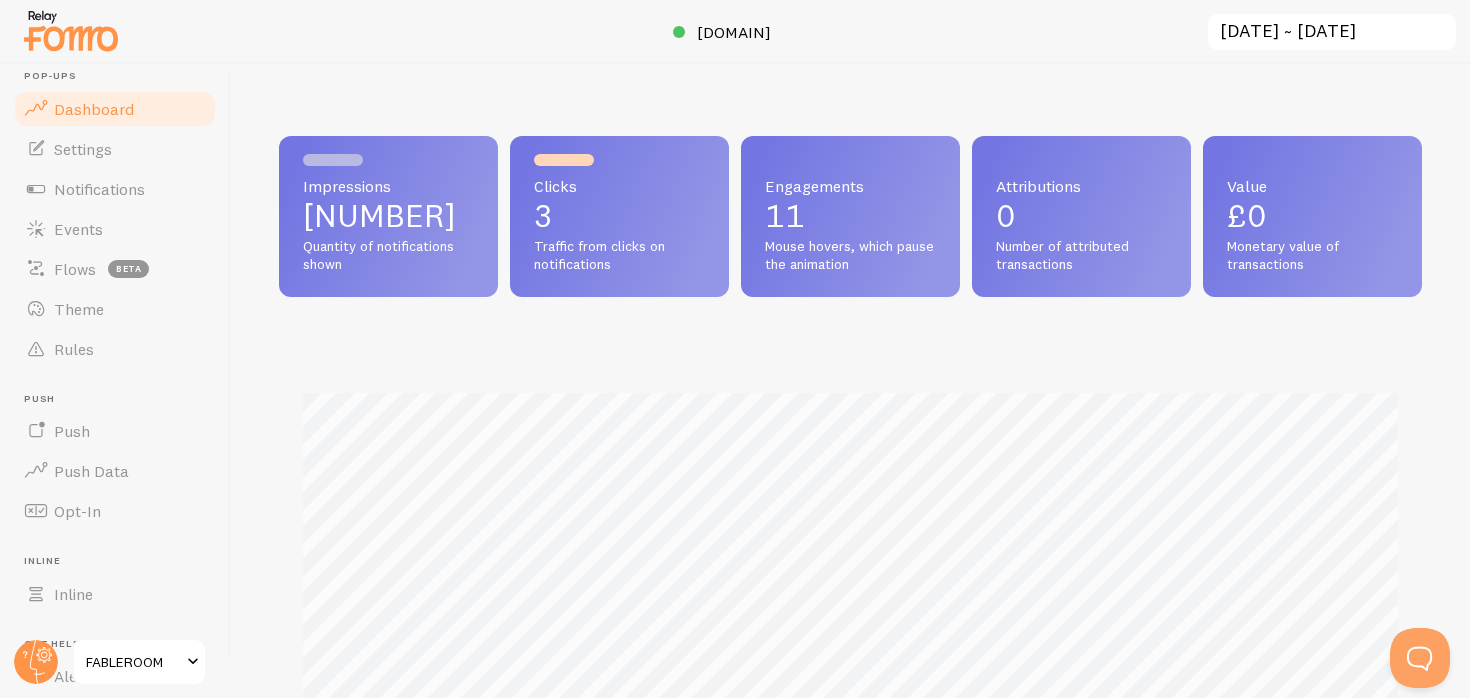 scroll, scrollTop: 0, scrollLeft: 0, axis: both 